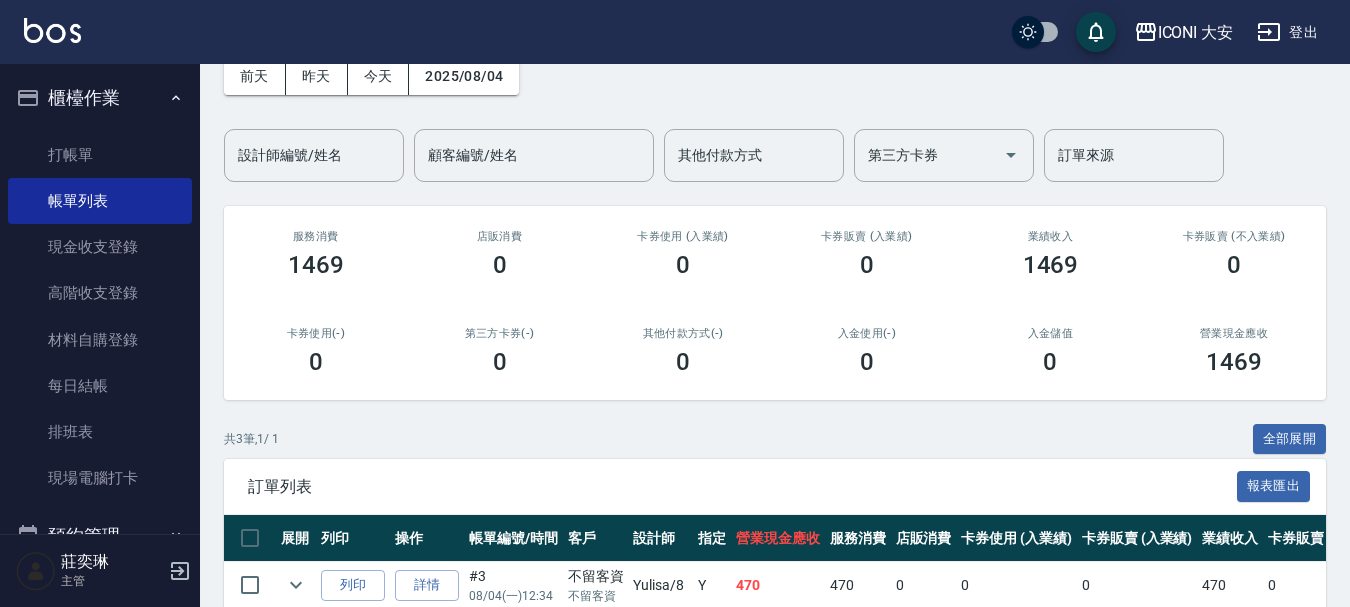 scroll, scrollTop: 0, scrollLeft: 0, axis: both 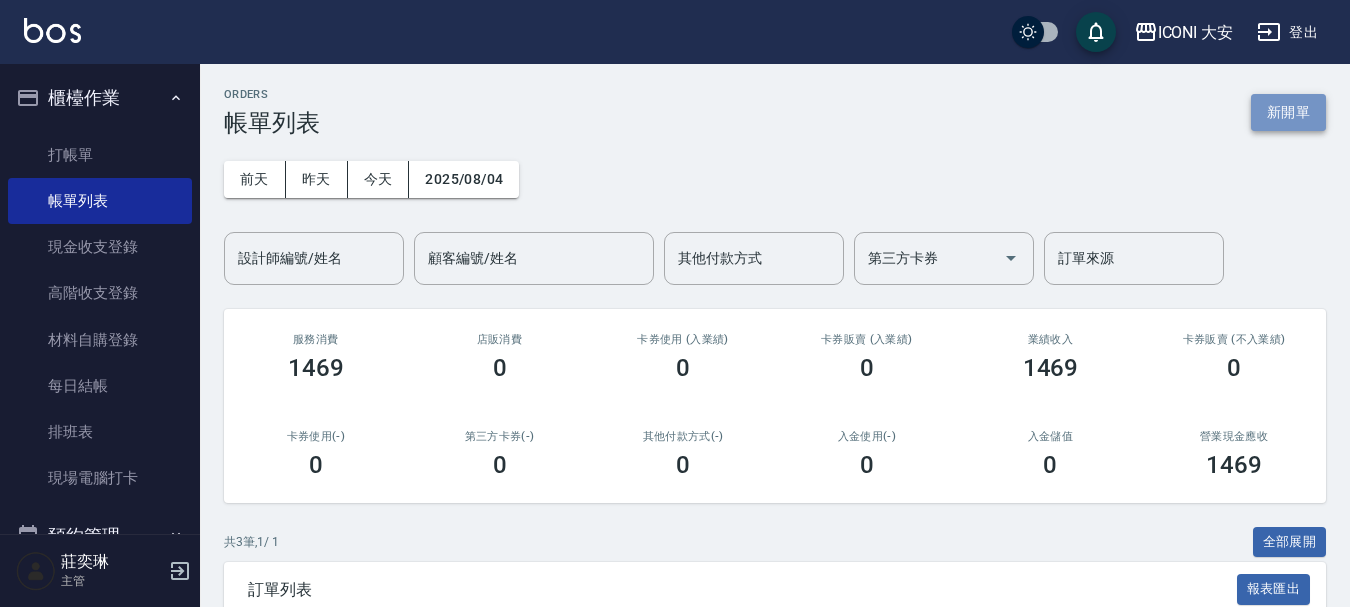 click on "新開單" at bounding box center (1288, 112) 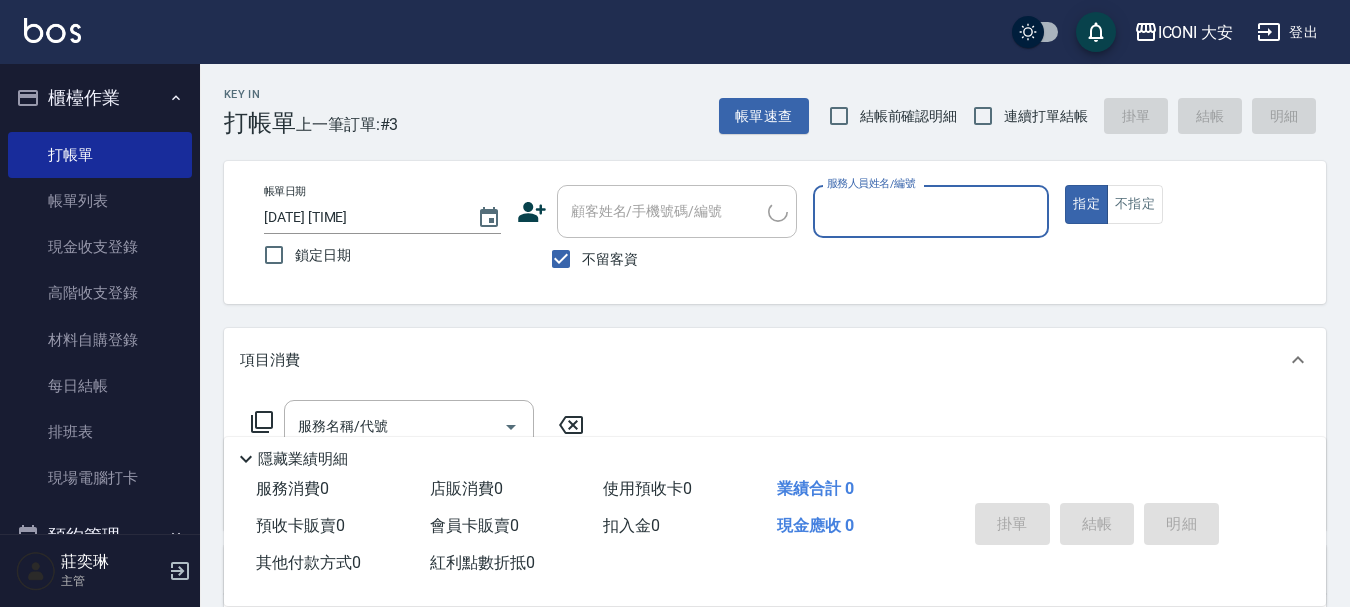 click on "服務人員姓名/編號" at bounding box center (931, 211) 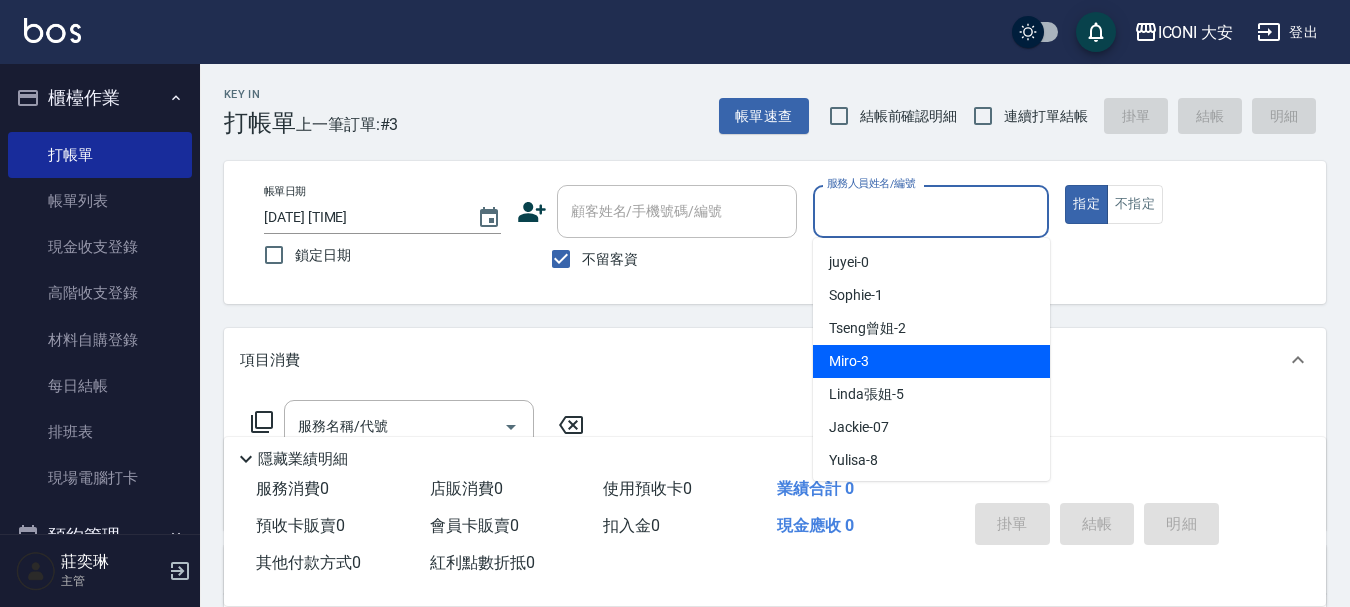 click on "Miro -3" at bounding box center [931, 361] 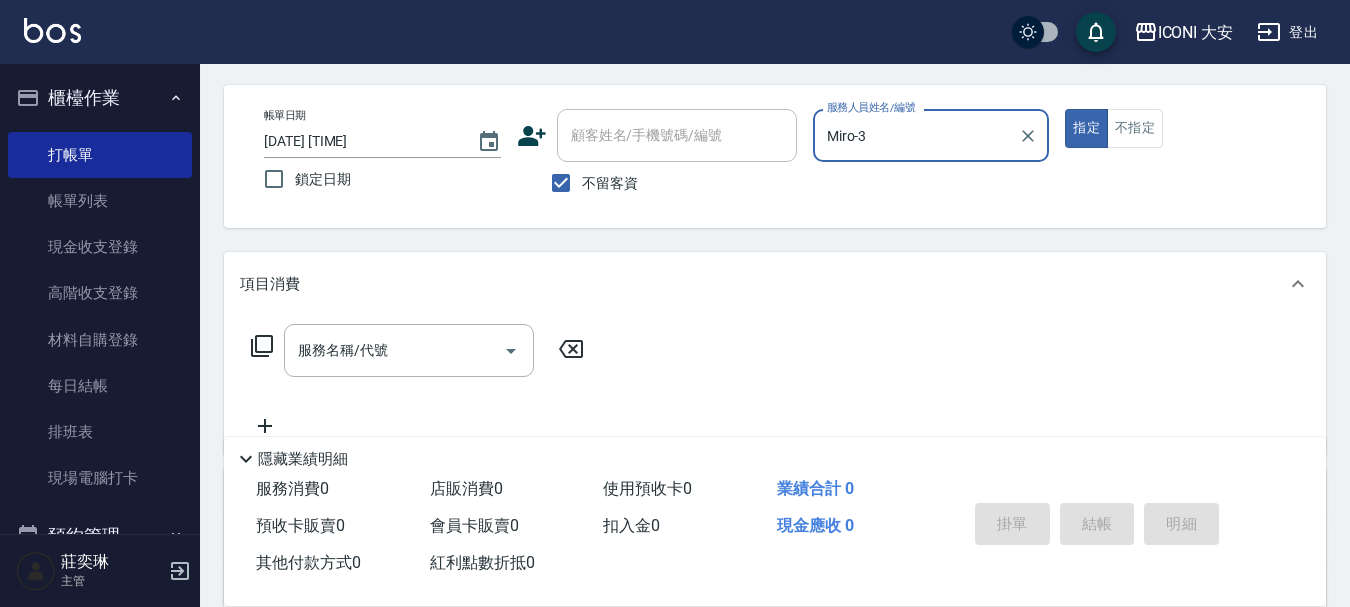 scroll, scrollTop: 200, scrollLeft: 0, axis: vertical 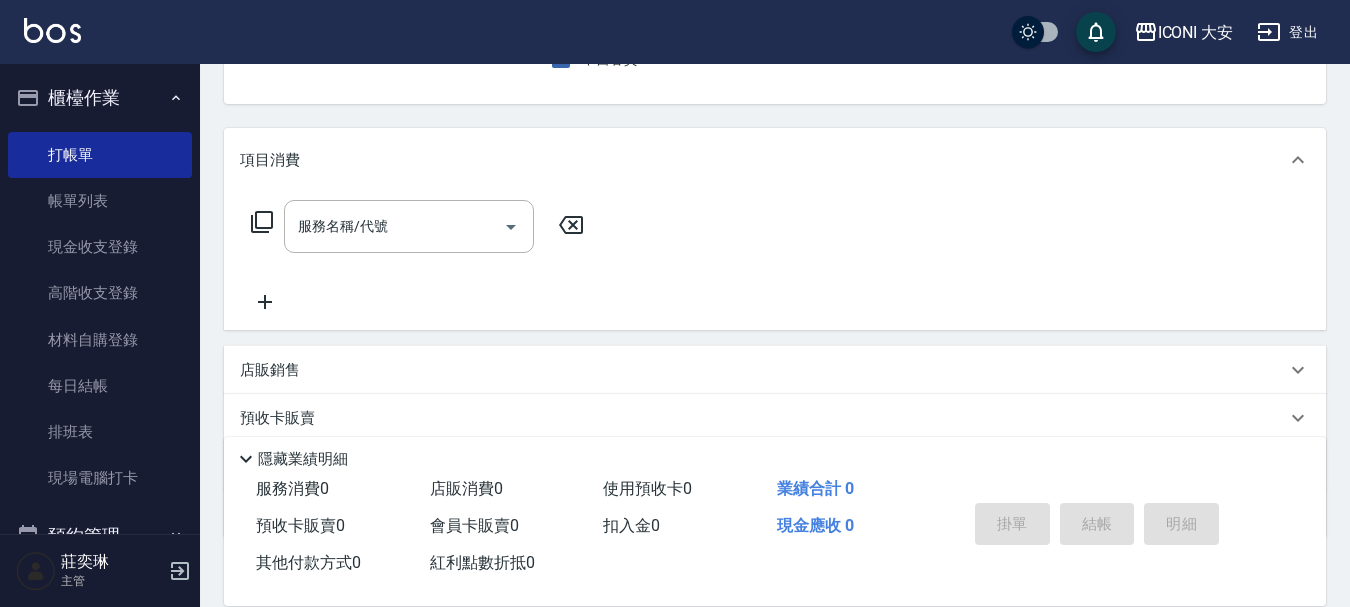 click on "服務名稱/代號 服務名稱/代號" at bounding box center (418, 226) 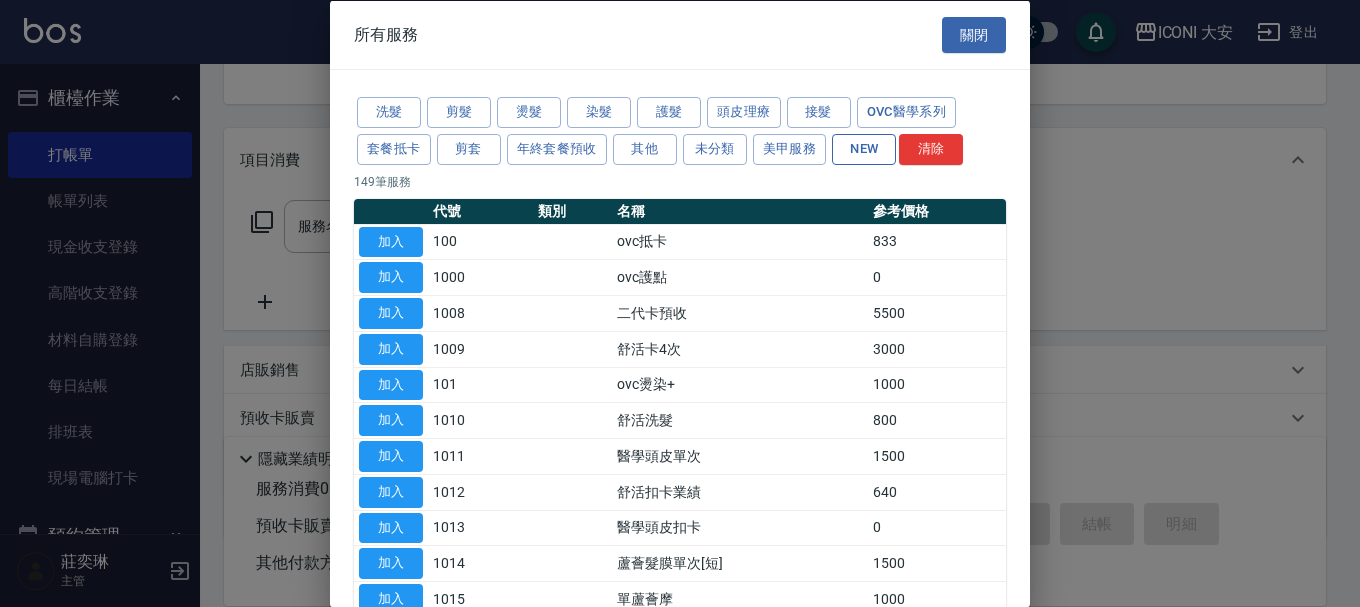 click on "NEW" at bounding box center (864, 148) 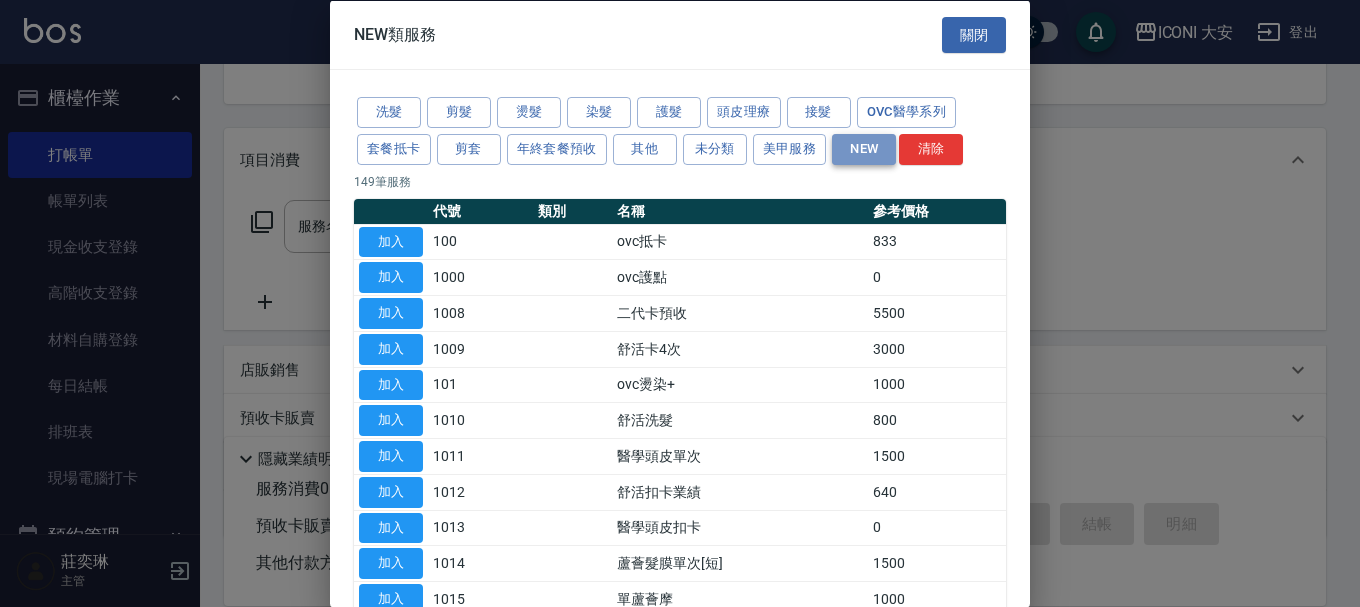 click on "NEW" at bounding box center (864, 148) 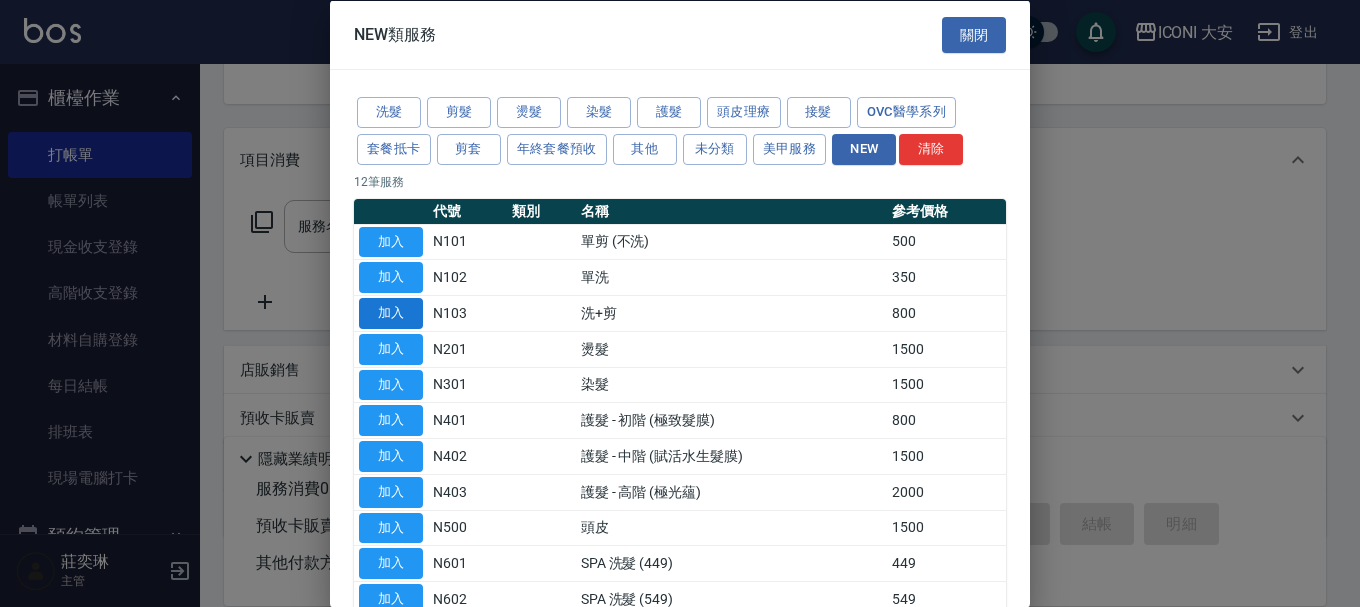 click on "加入" at bounding box center [391, 313] 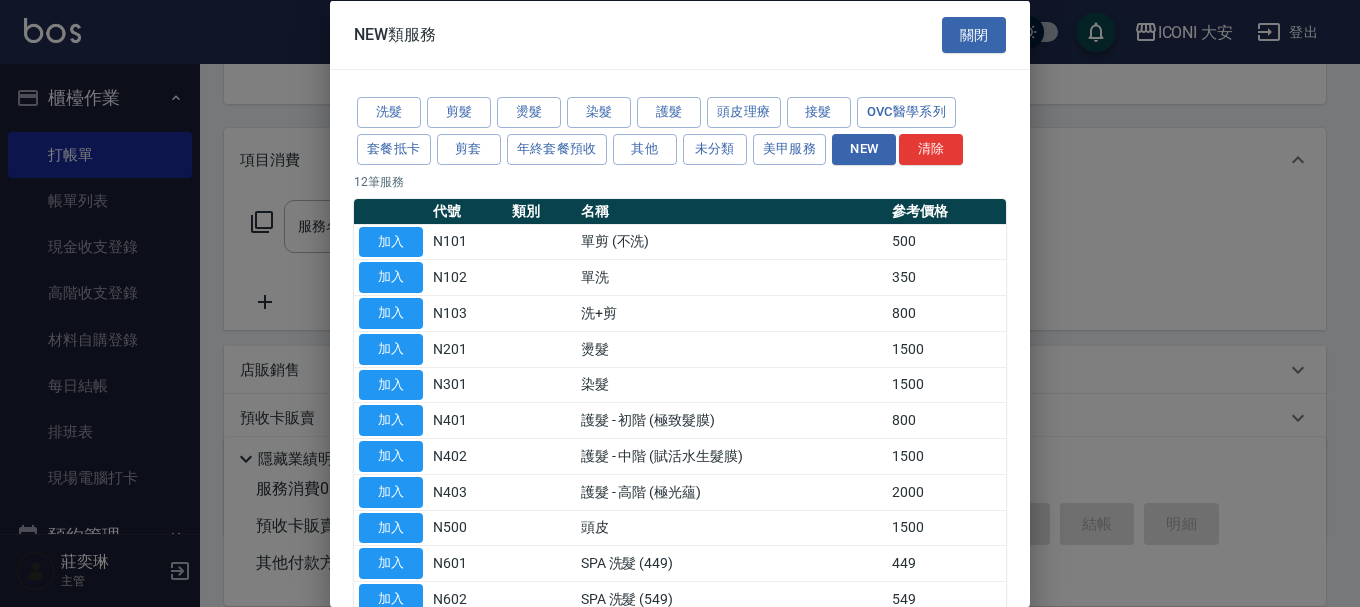 type on "洗+剪(N103)" 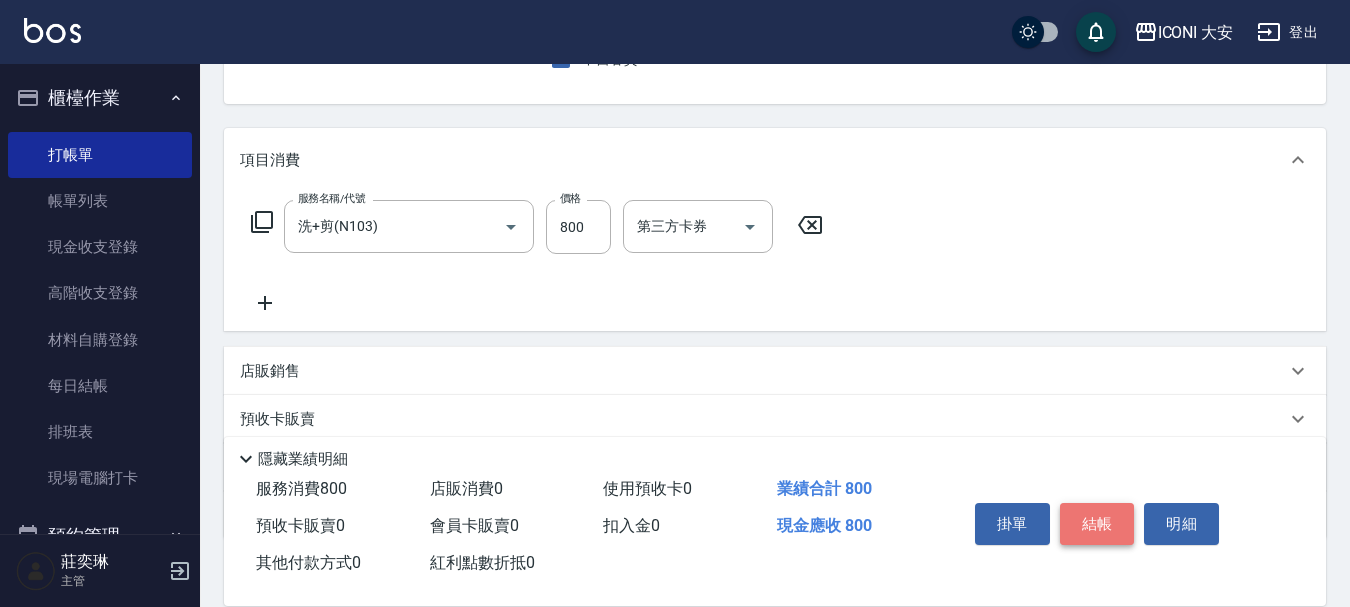 click on "結帳" at bounding box center (1097, 524) 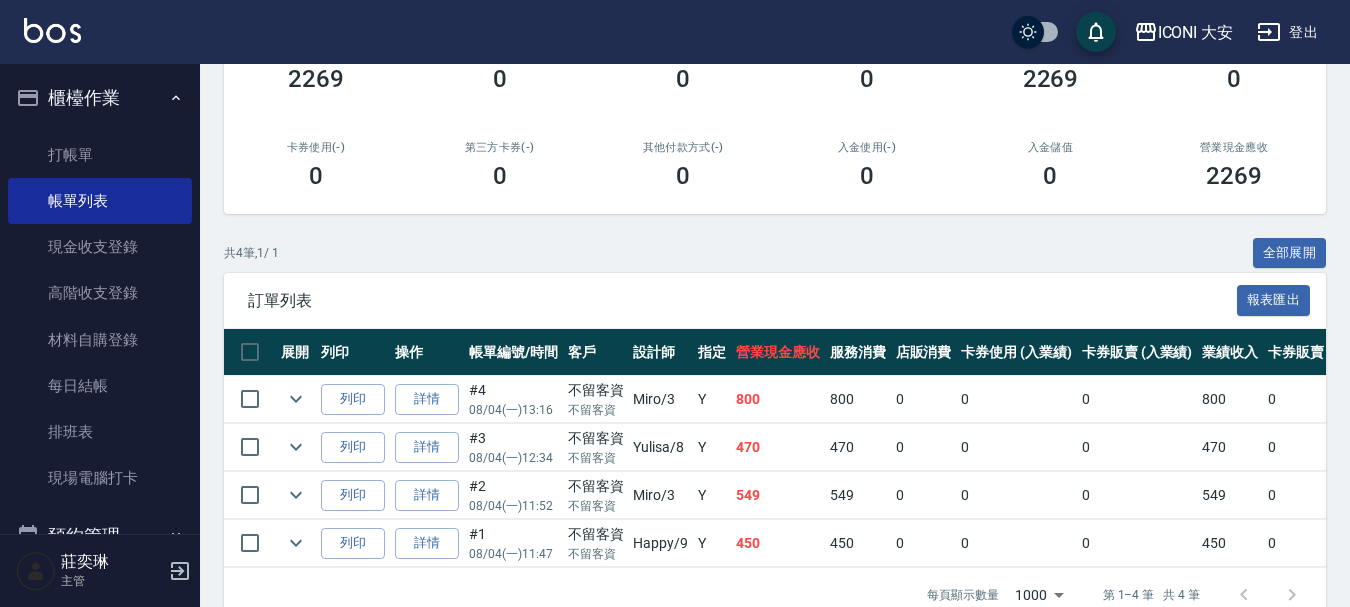 scroll, scrollTop: 300, scrollLeft: 0, axis: vertical 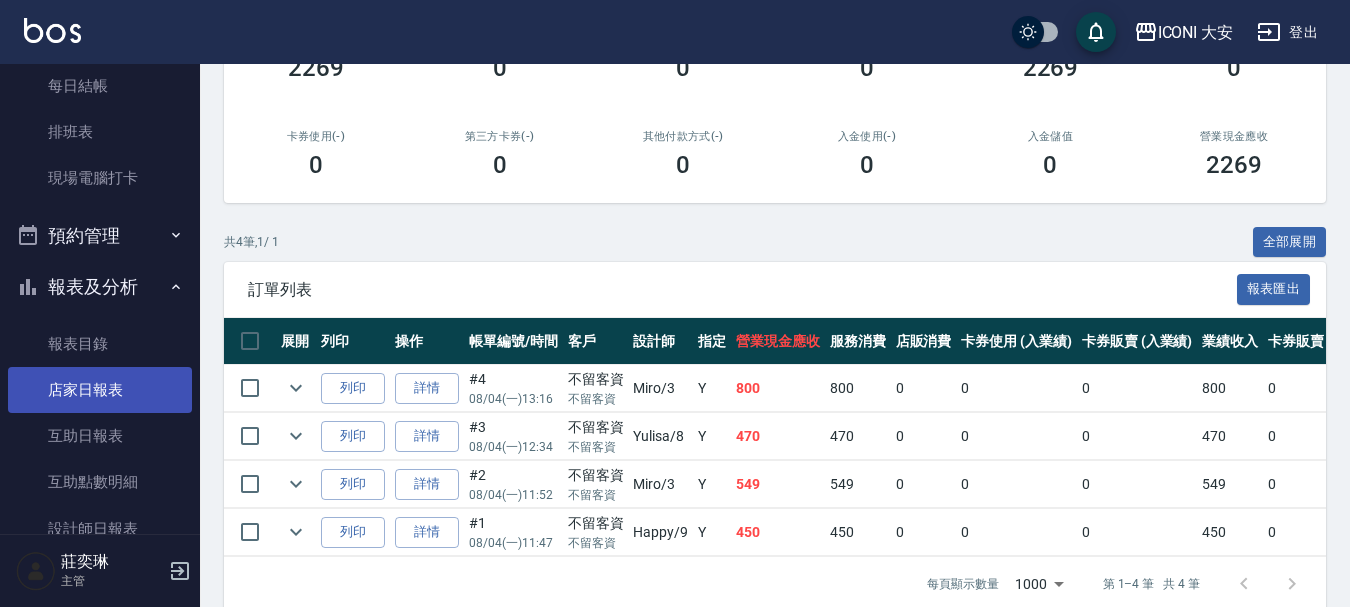 click on "店家日報表" at bounding box center (100, 390) 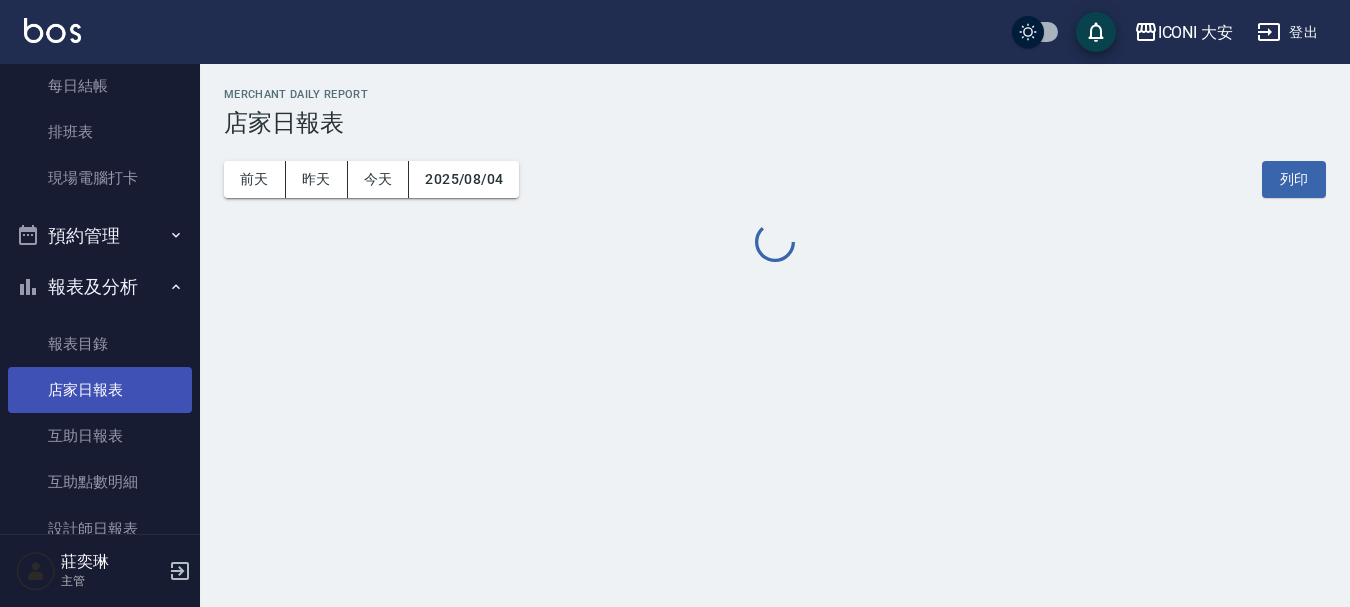 scroll, scrollTop: 0, scrollLeft: 0, axis: both 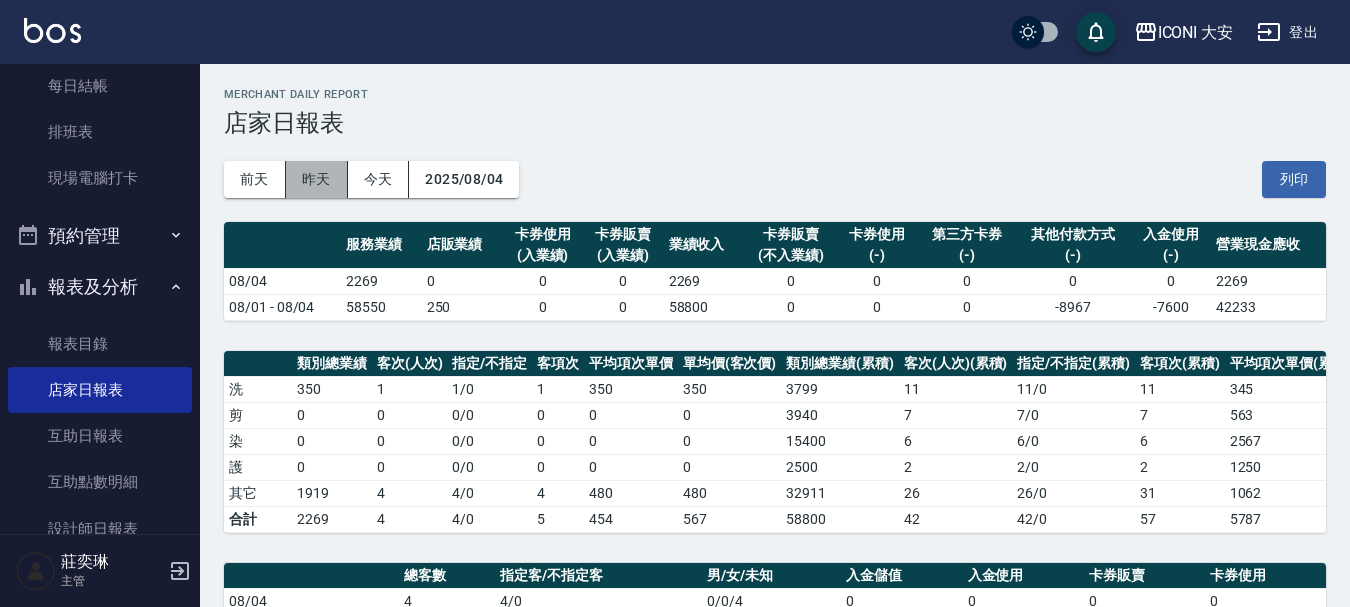 click on "昨天" at bounding box center [317, 179] 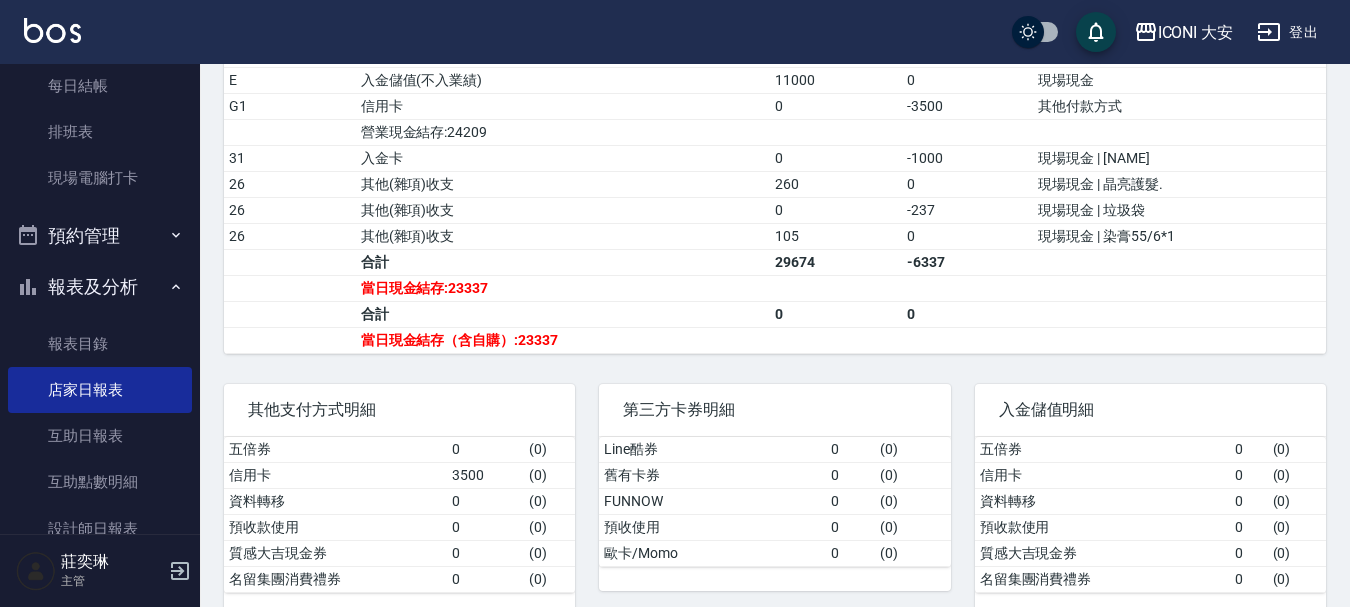 scroll, scrollTop: 756, scrollLeft: 0, axis: vertical 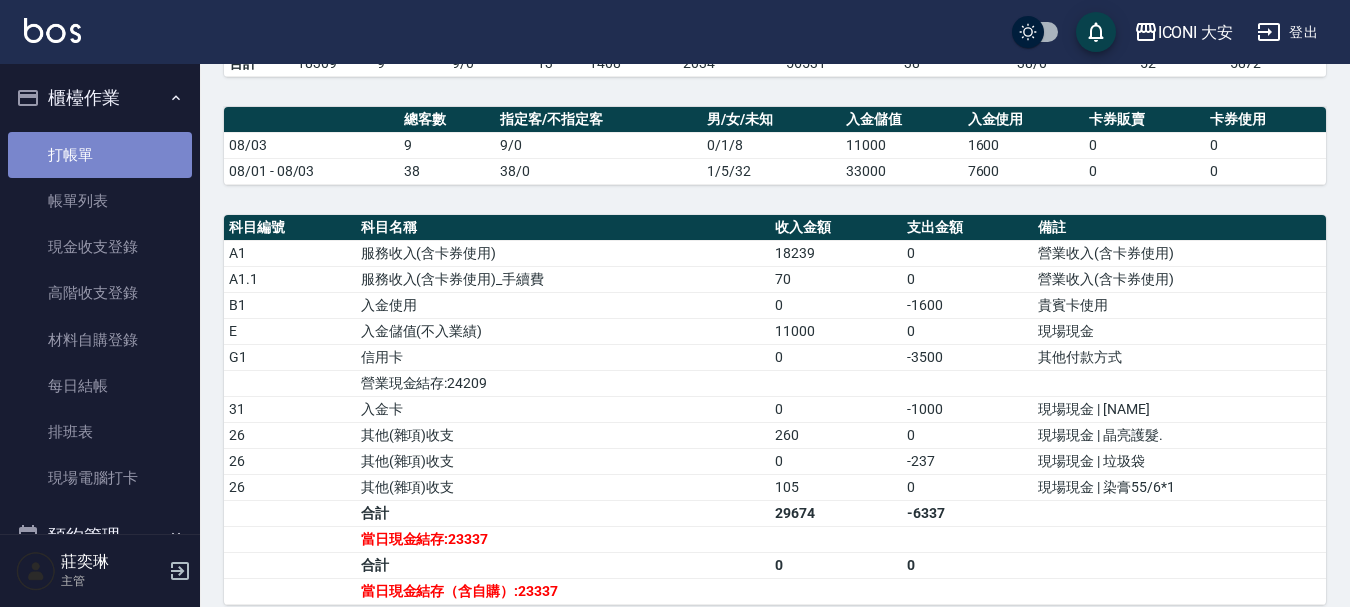 click on "打帳單" at bounding box center [100, 155] 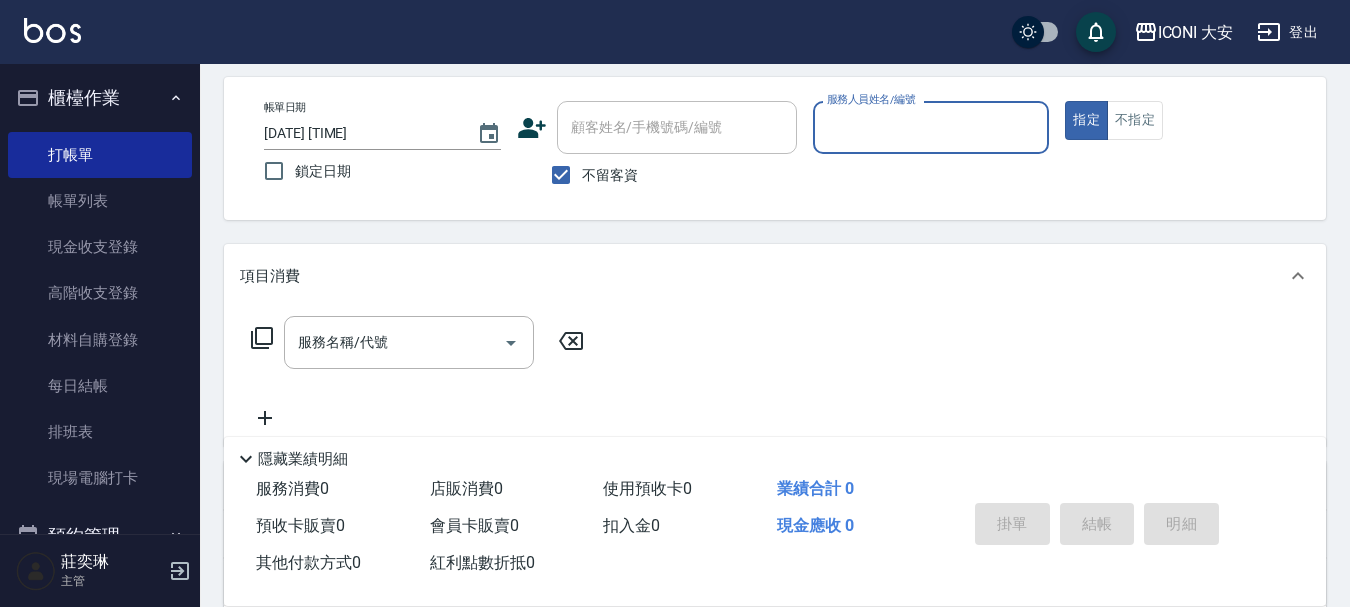 scroll, scrollTop: 200, scrollLeft: 0, axis: vertical 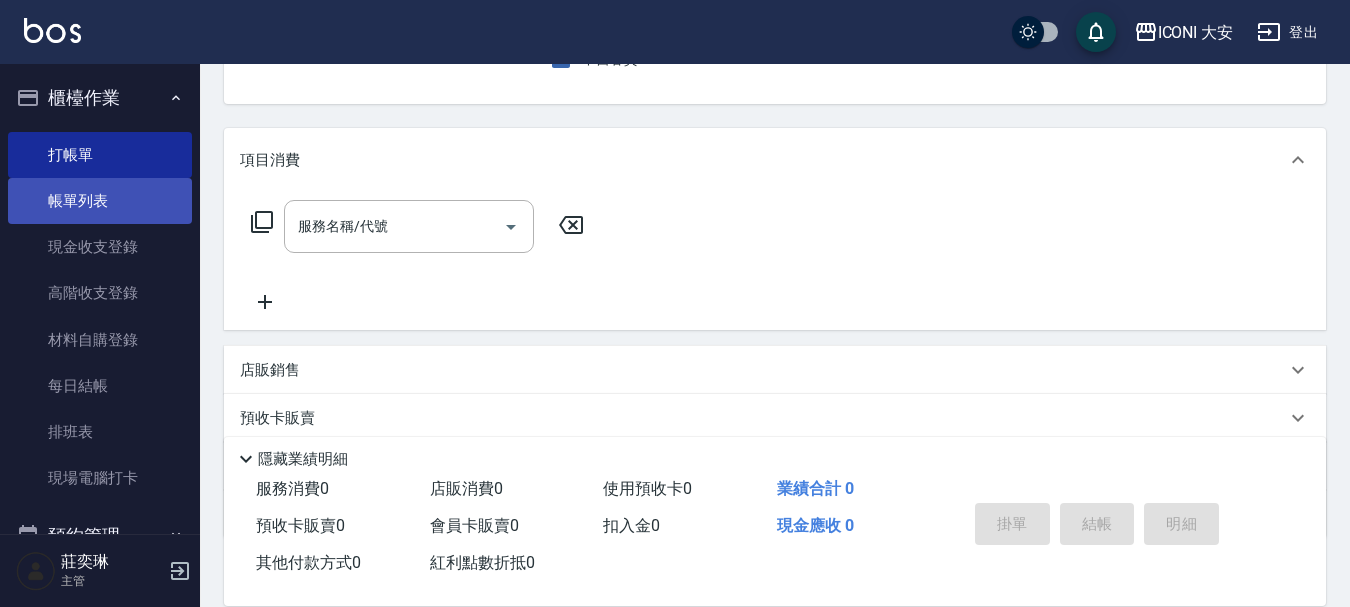 click on "帳單列表" at bounding box center (100, 201) 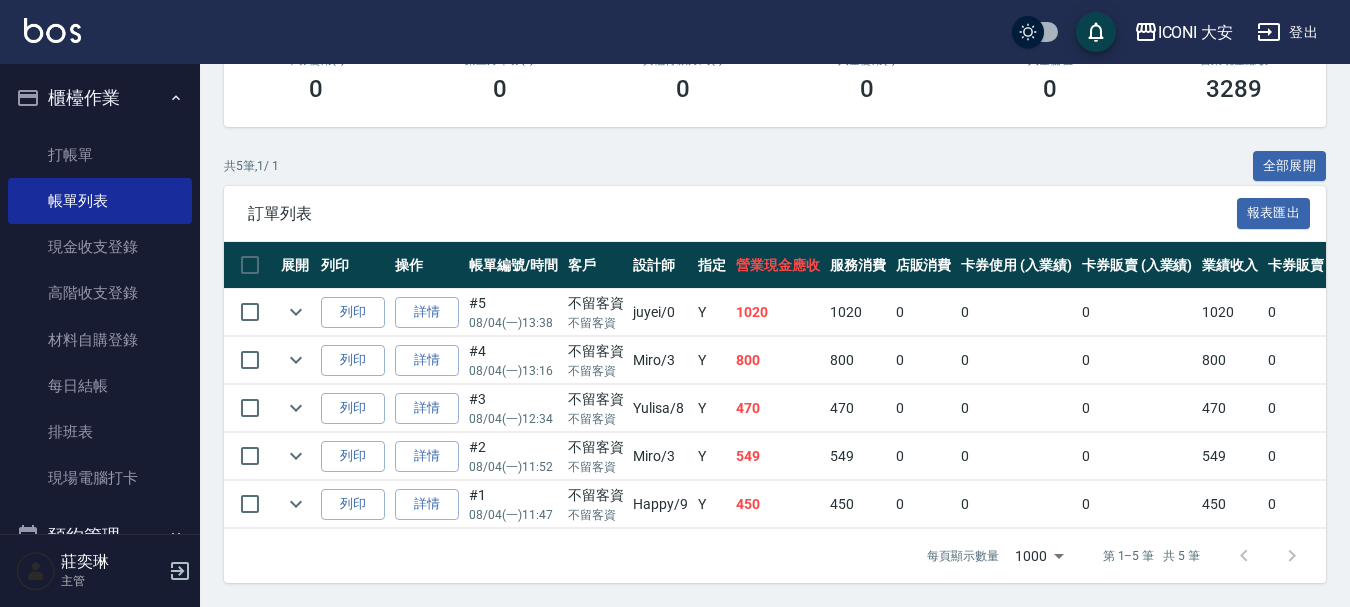 scroll, scrollTop: 391, scrollLeft: 0, axis: vertical 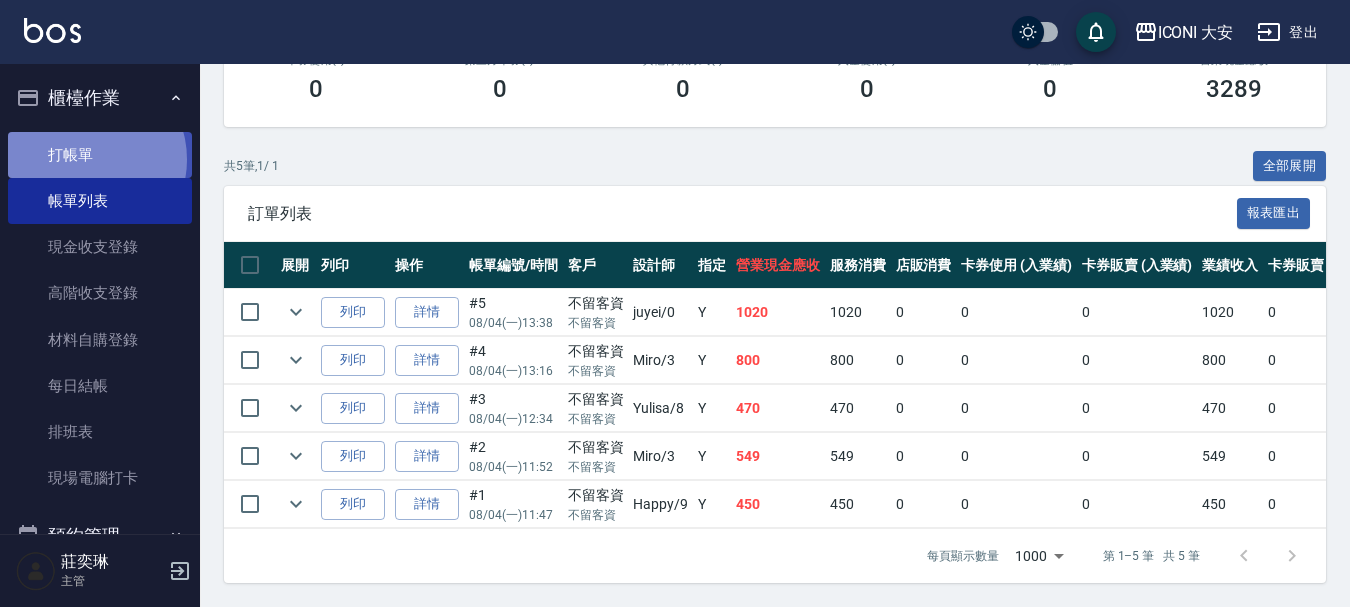 click on "打帳單" at bounding box center (100, 155) 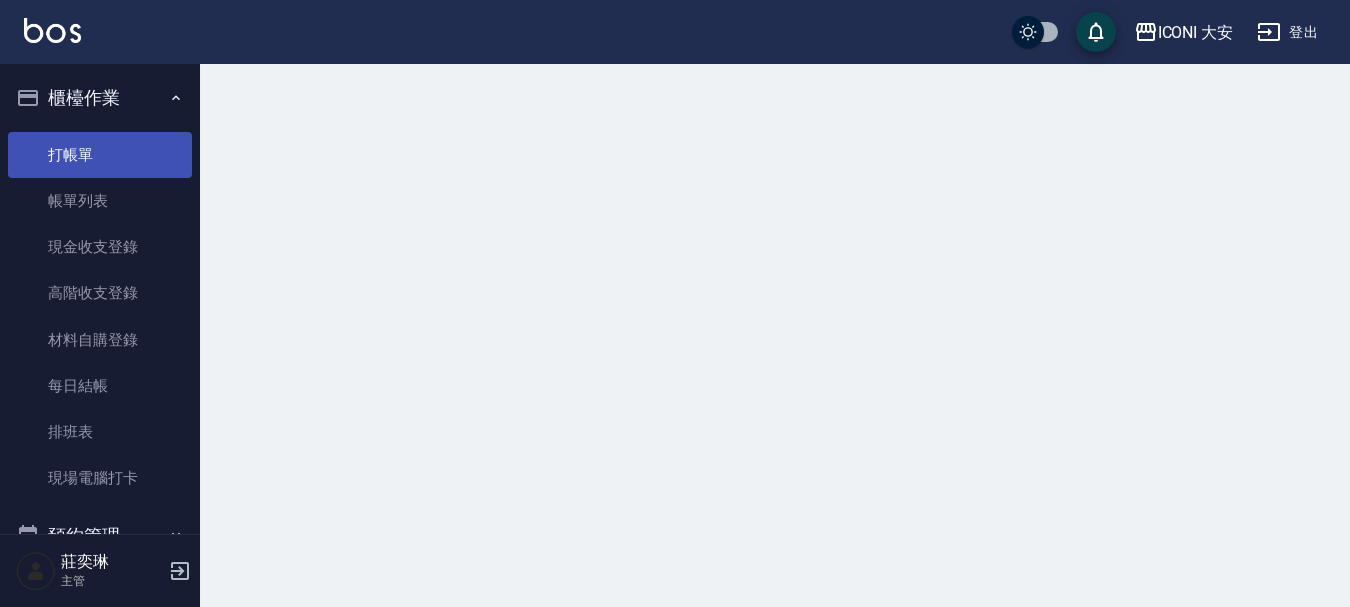 scroll, scrollTop: 0, scrollLeft: 0, axis: both 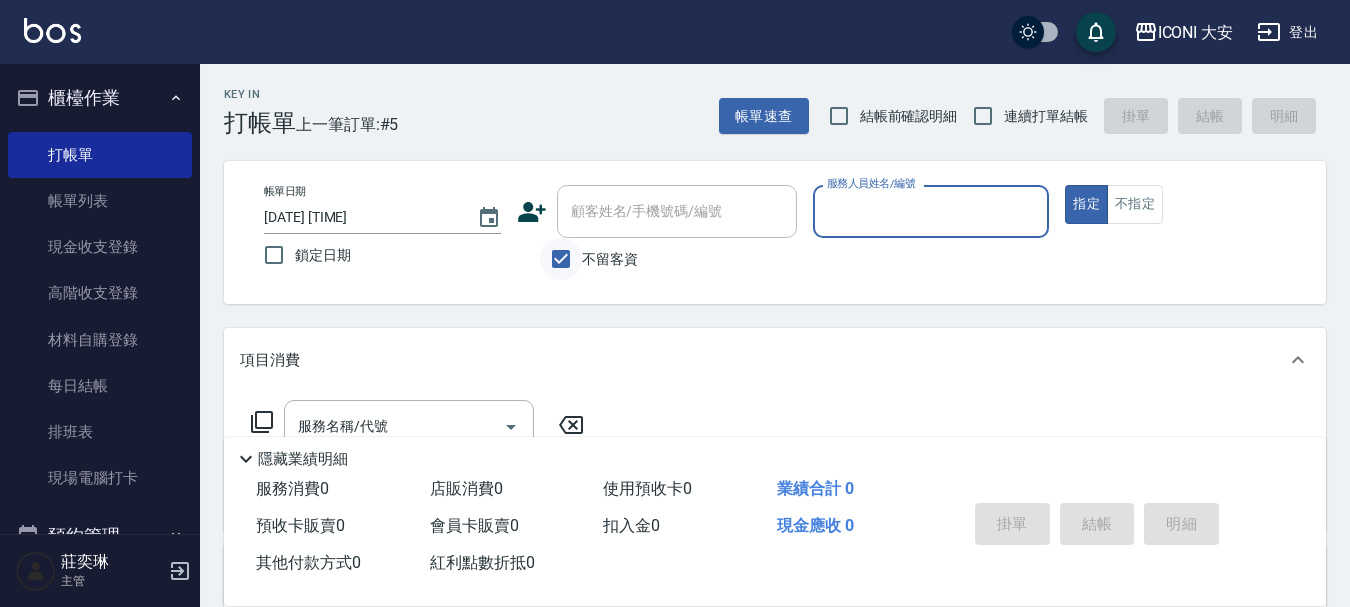 click on "不留客資" at bounding box center [561, 259] 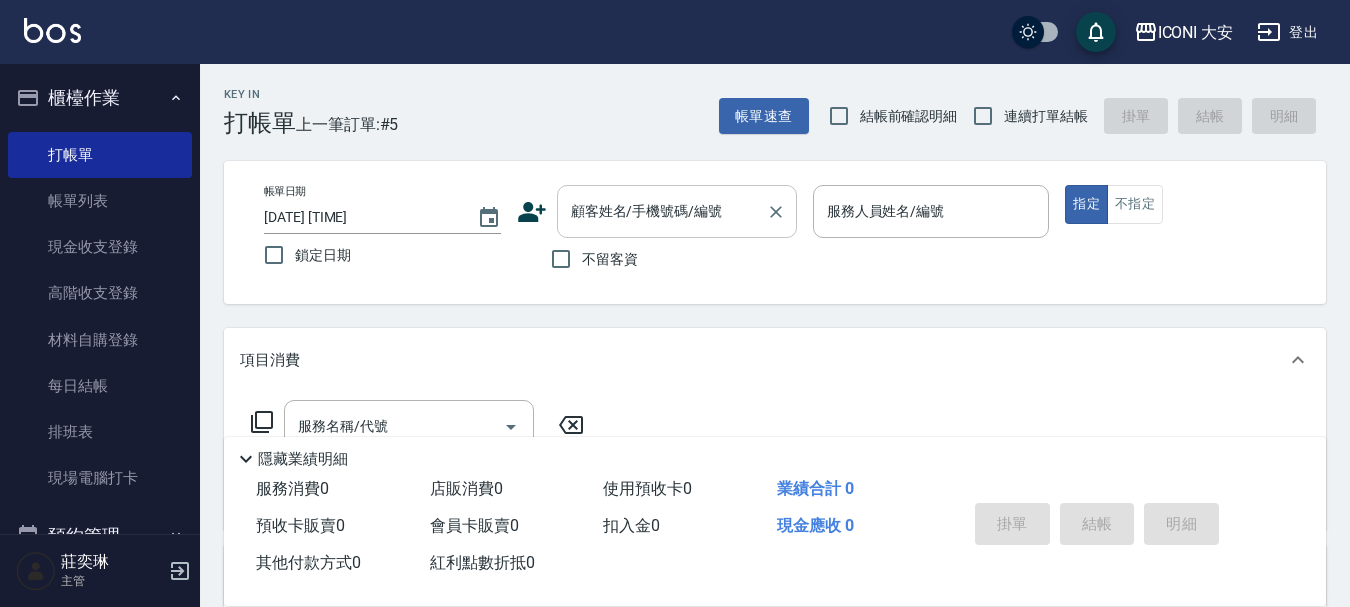 click on "顧客姓名/手機號碼/編號" at bounding box center (677, 211) 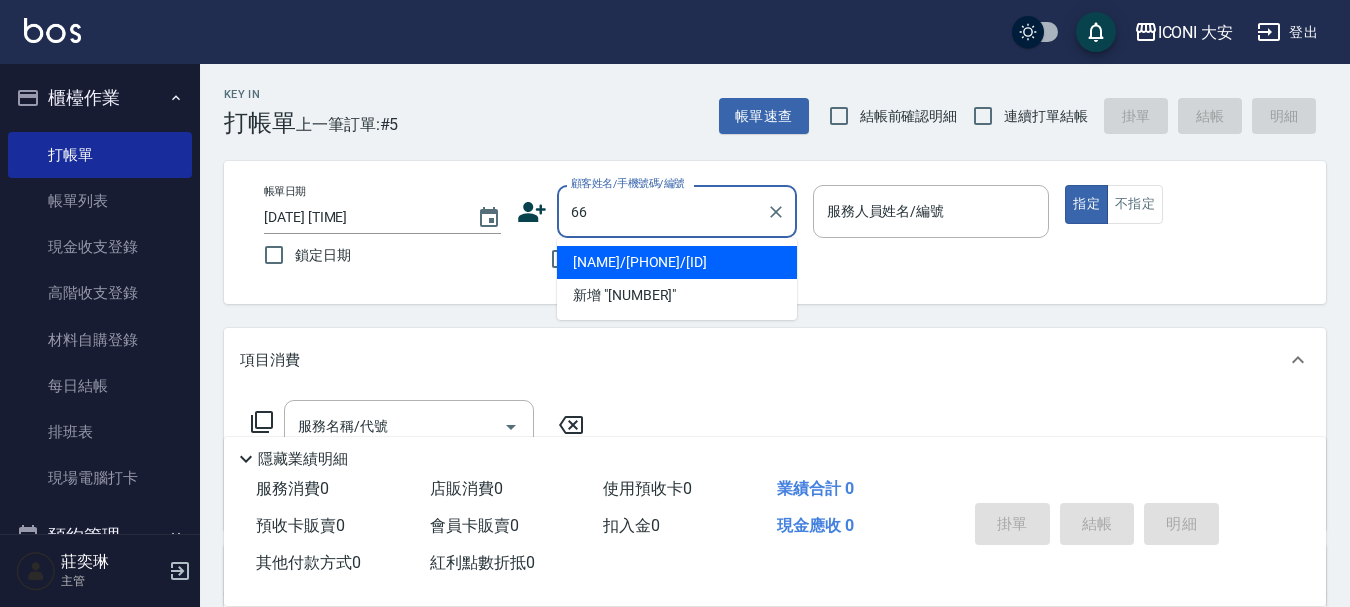 type on "6" 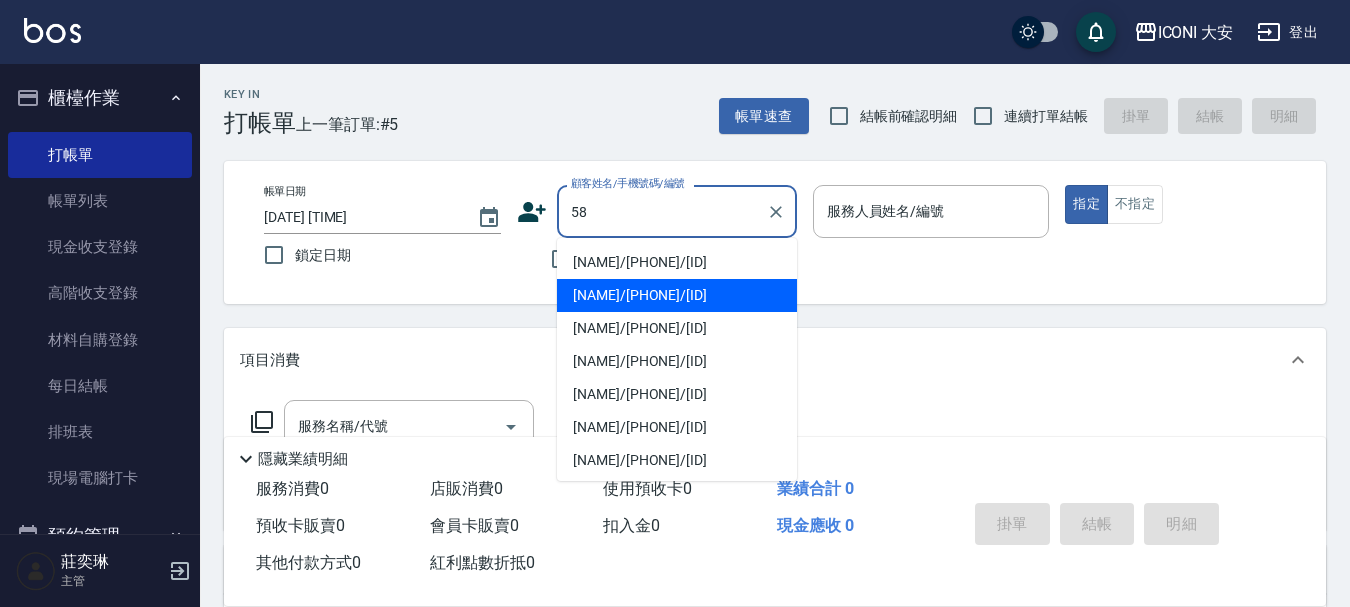 type on "5" 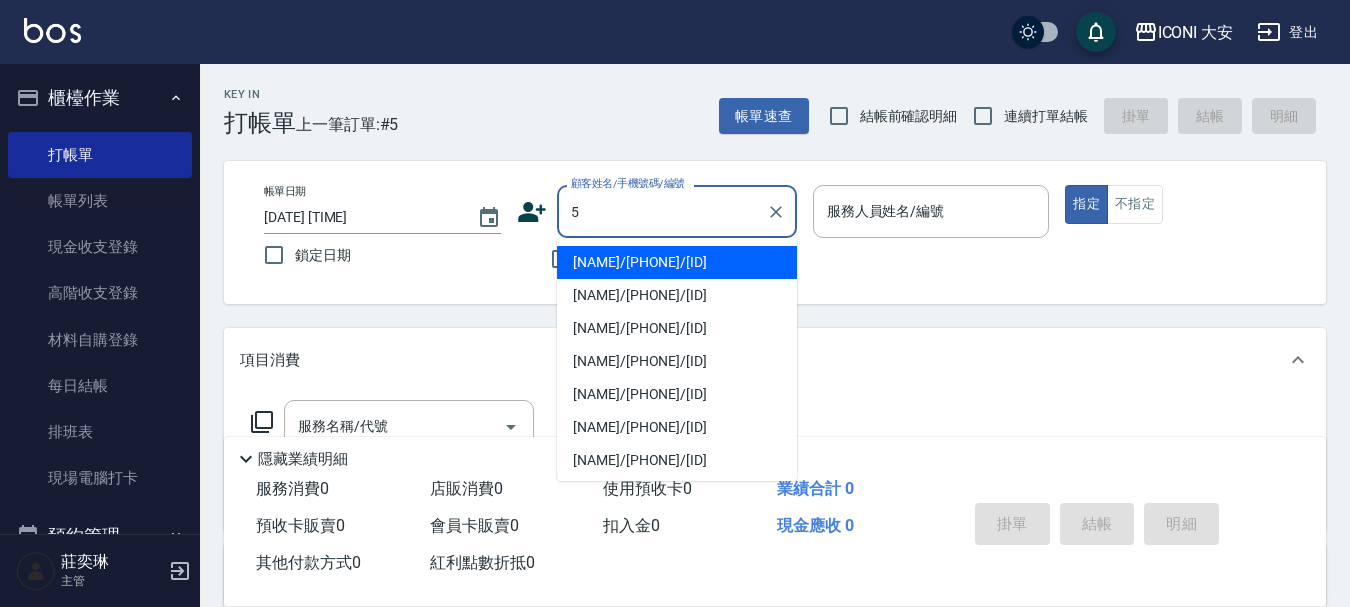 type 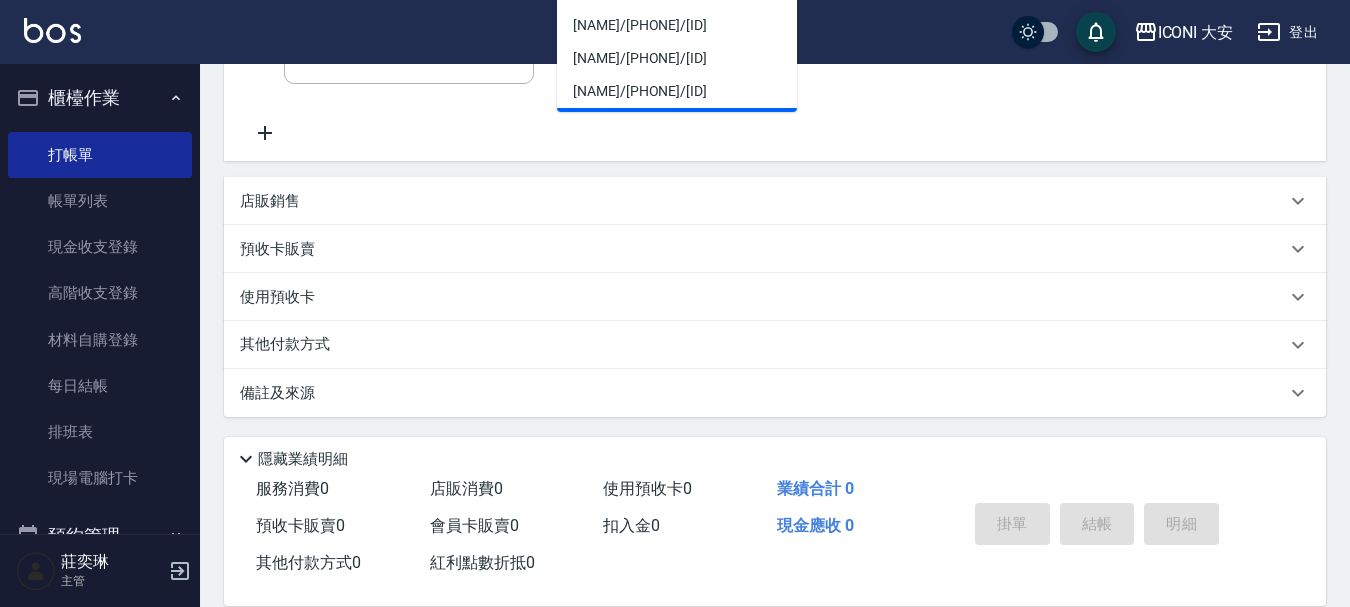 scroll, scrollTop: 371, scrollLeft: 0, axis: vertical 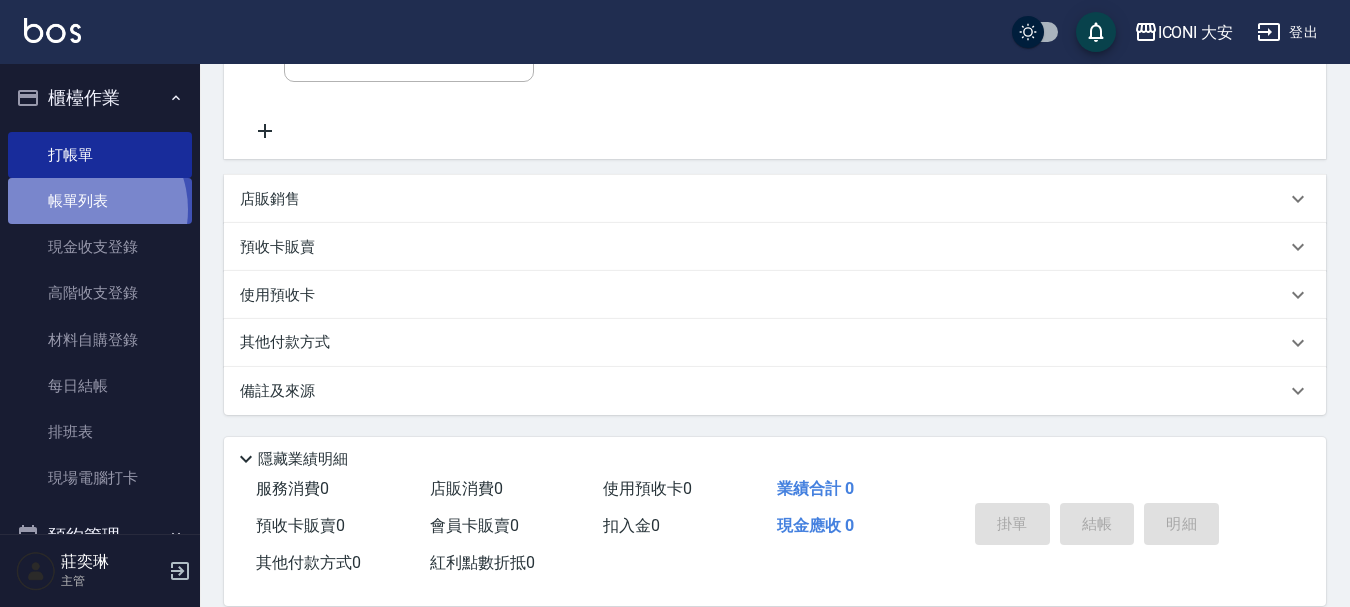 click on "帳單列表" at bounding box center (100, 201) 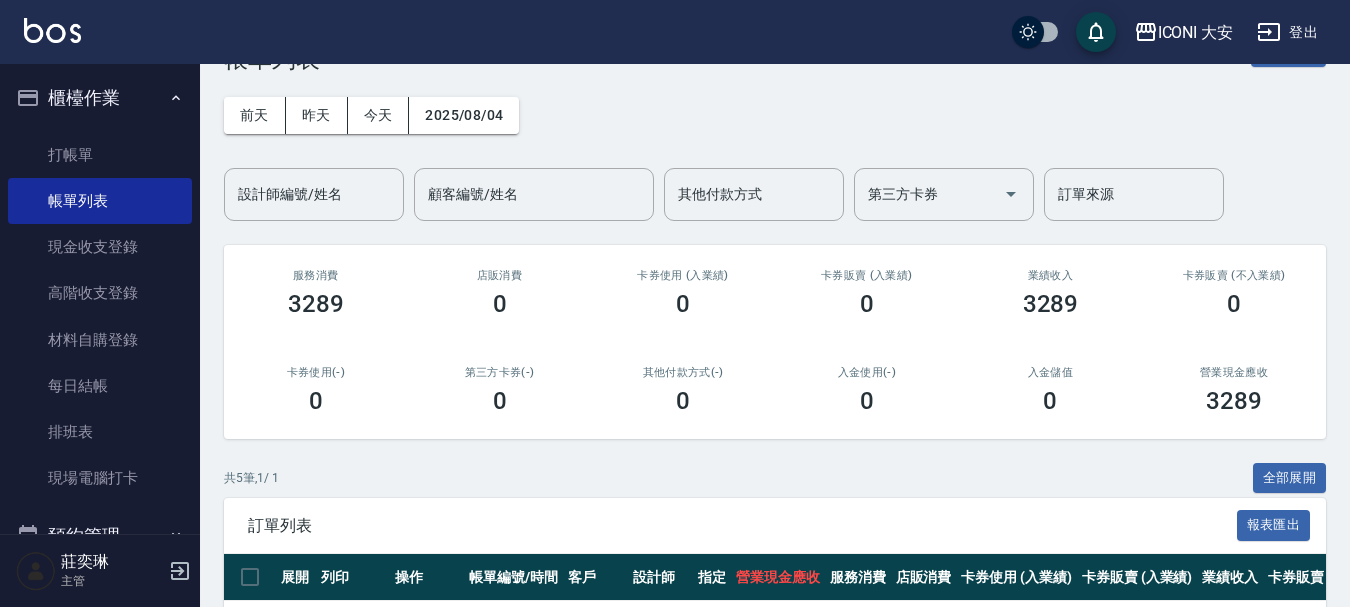scroll, scrollTop: 0, scrollLeft: 0, axis: both 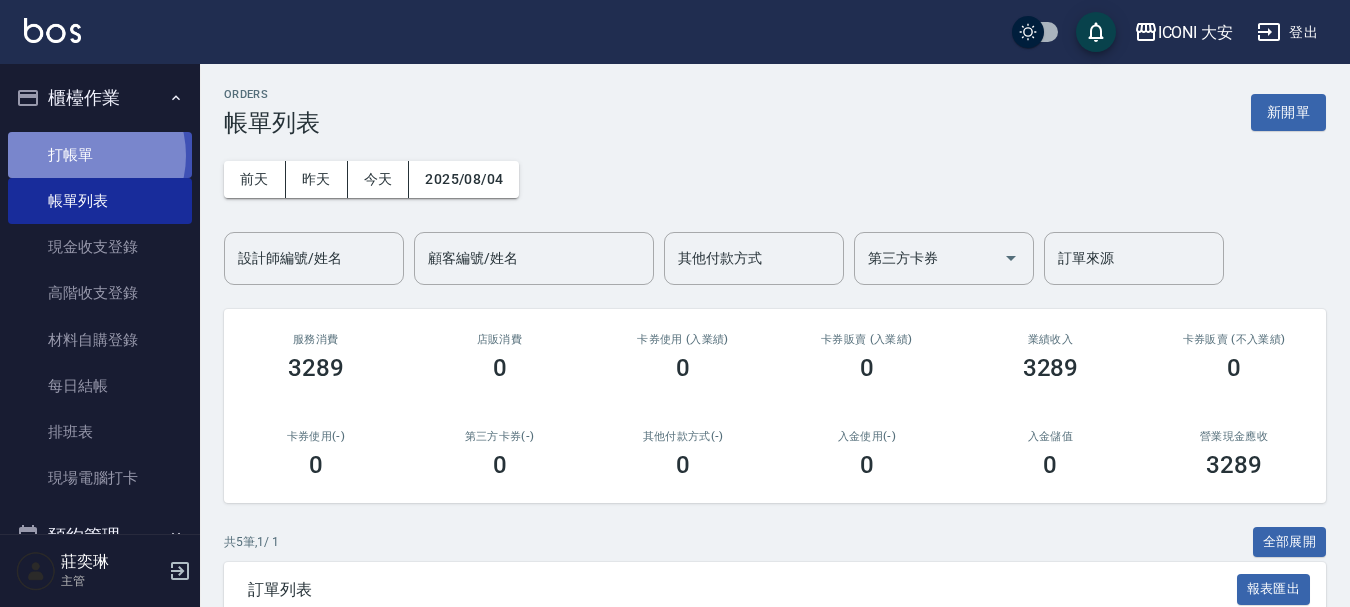 click on "打帳單" at bounding box center (100, 155) 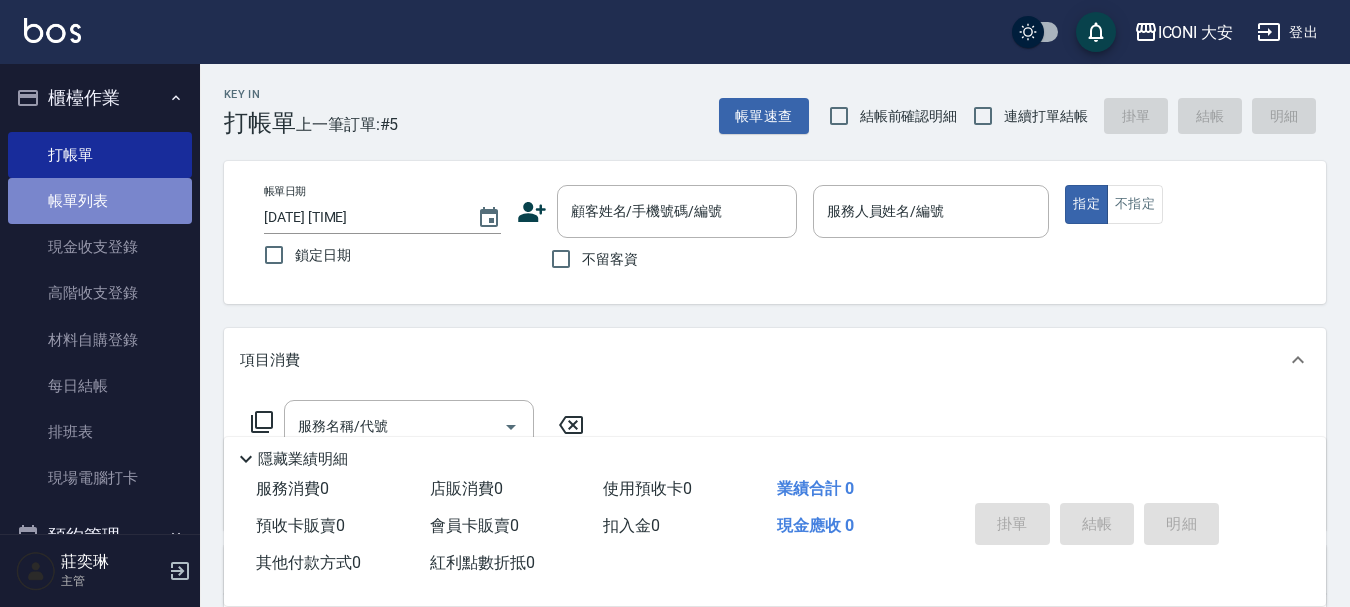click on "帳單列表" at bounding box center [100, 201] 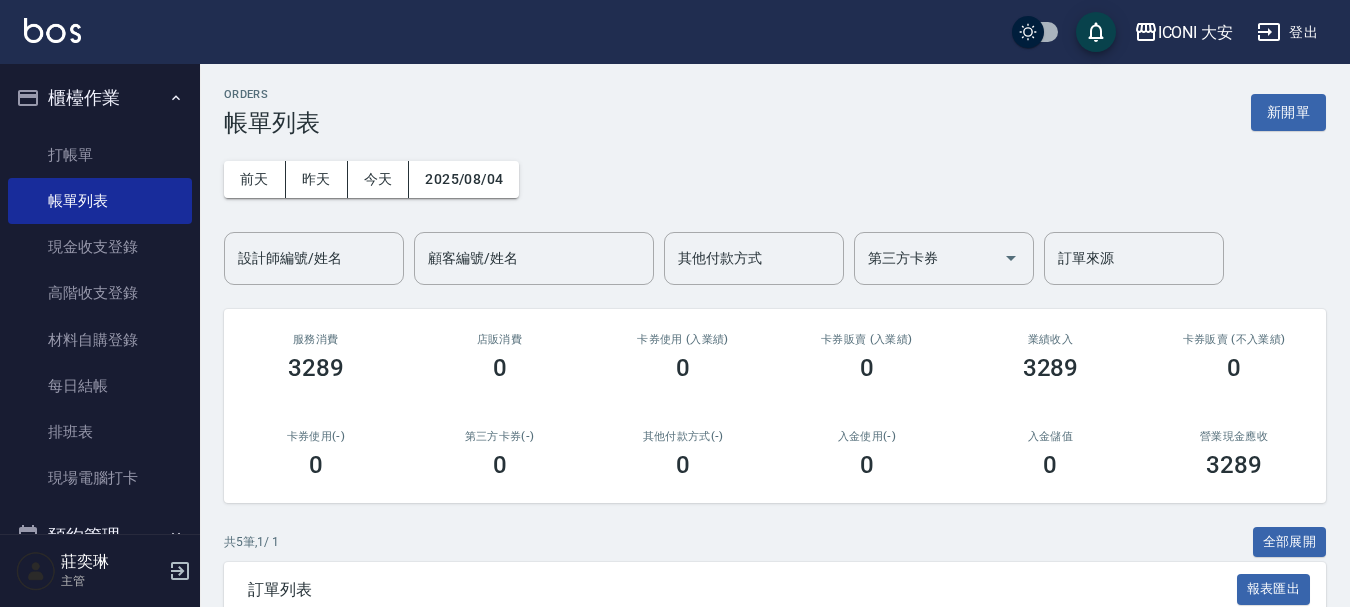 scroll, scrollTop: 500, scrollLeft: 0, axis: vertical 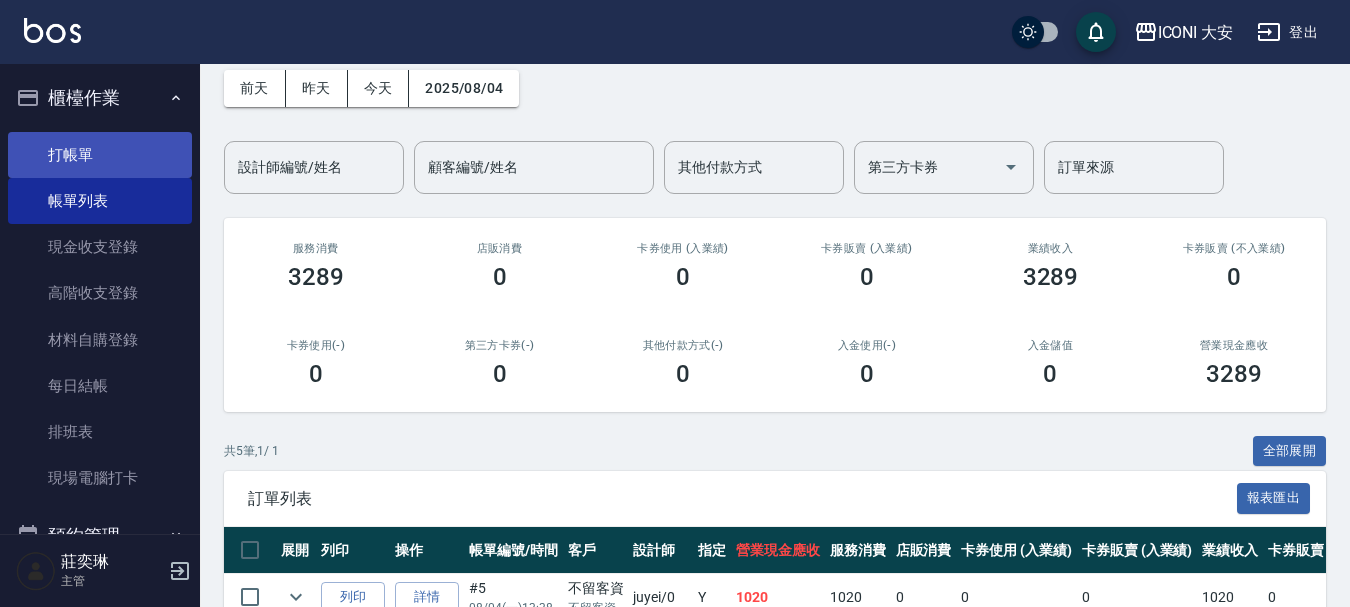 click on "打帳單" at bounding box center [100, 155] 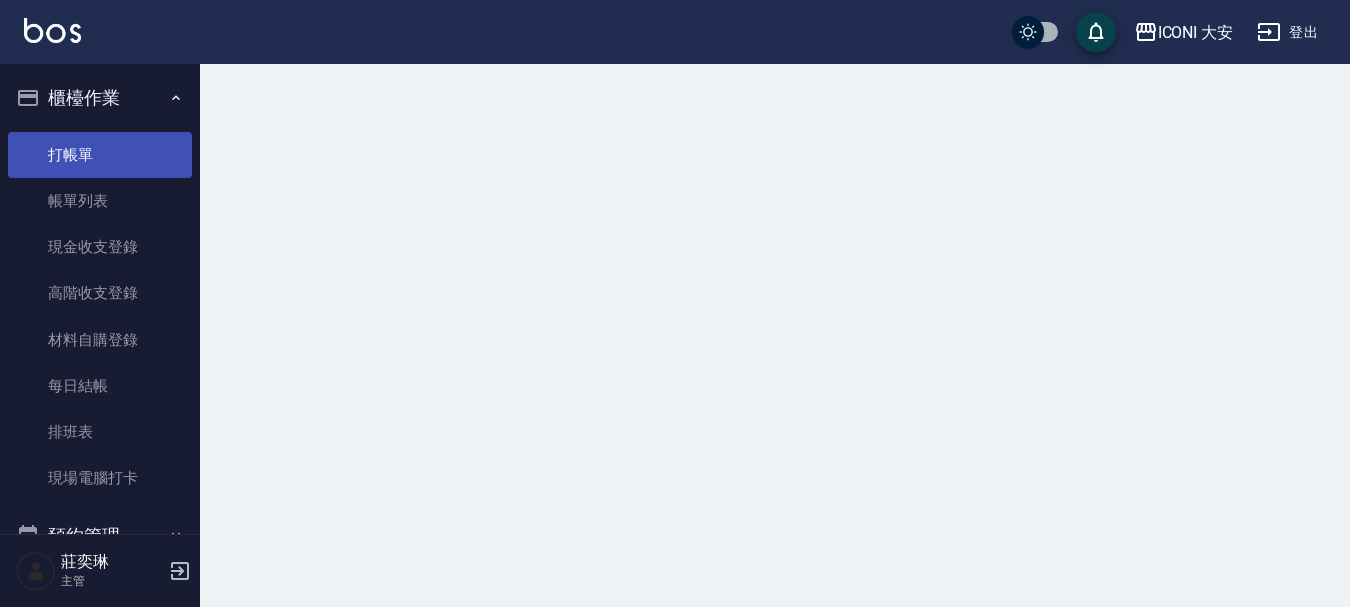 scroll, scrollTop: 0, scrollLeft: 0, axis: both 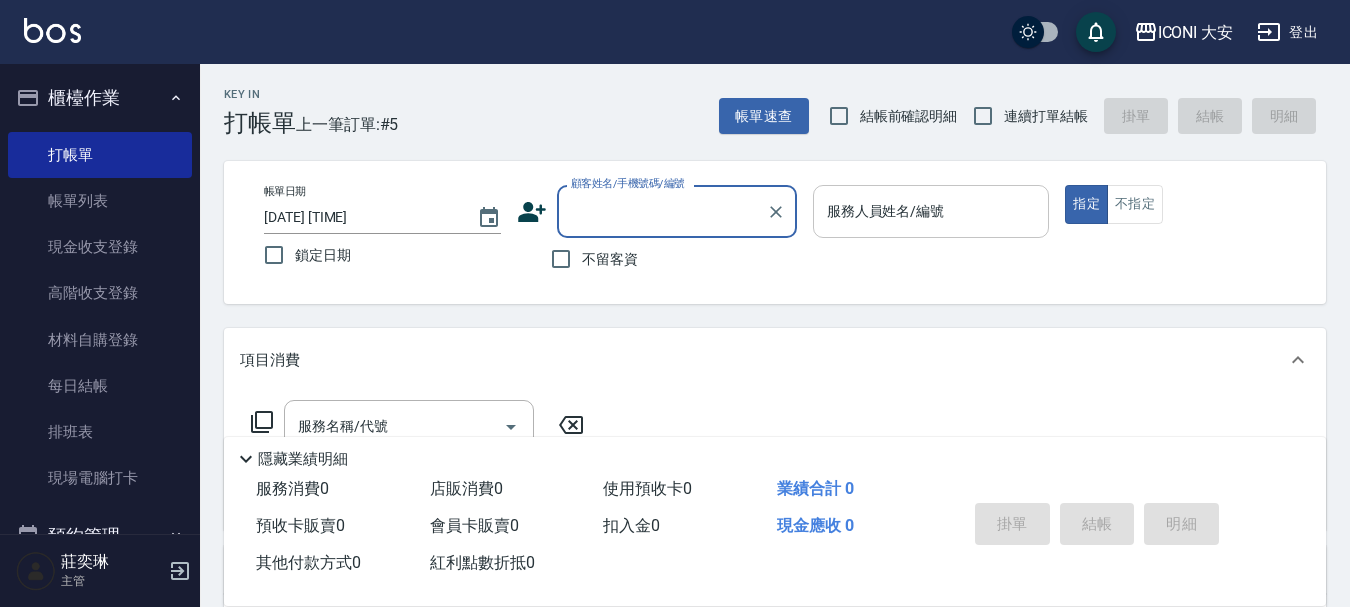 click on "服務人員姓名/編號" at bounding box center (931, 211) 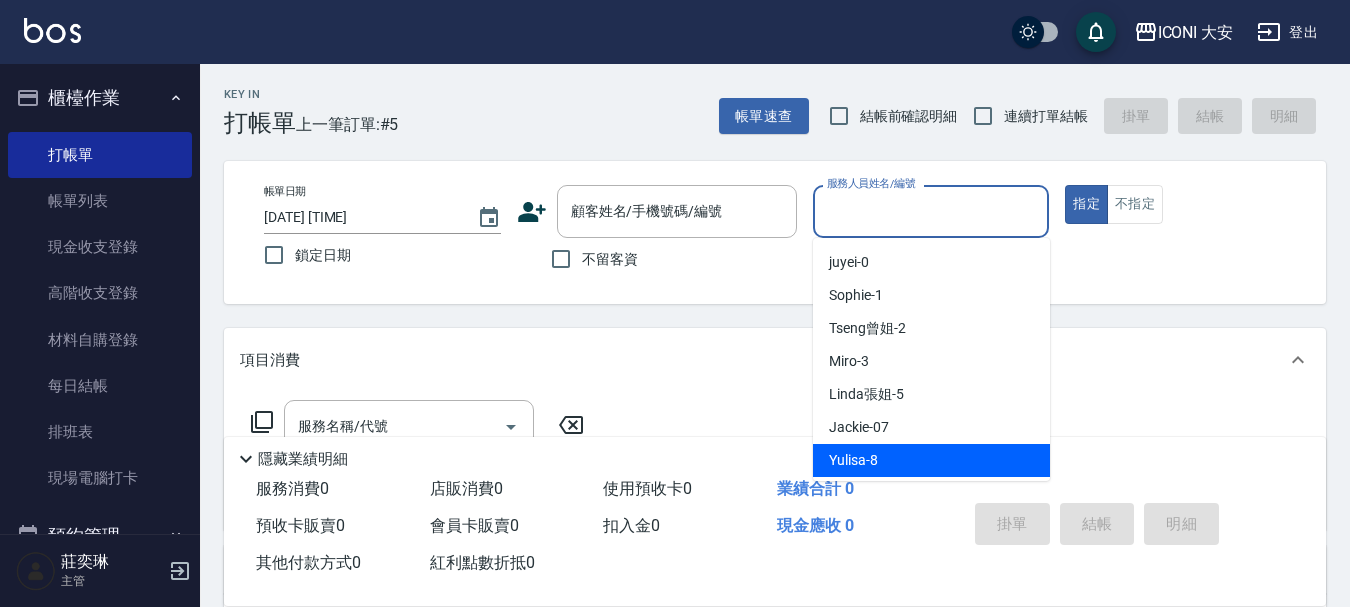 click on "Yulisa -8" at bounding box center (853, 460) 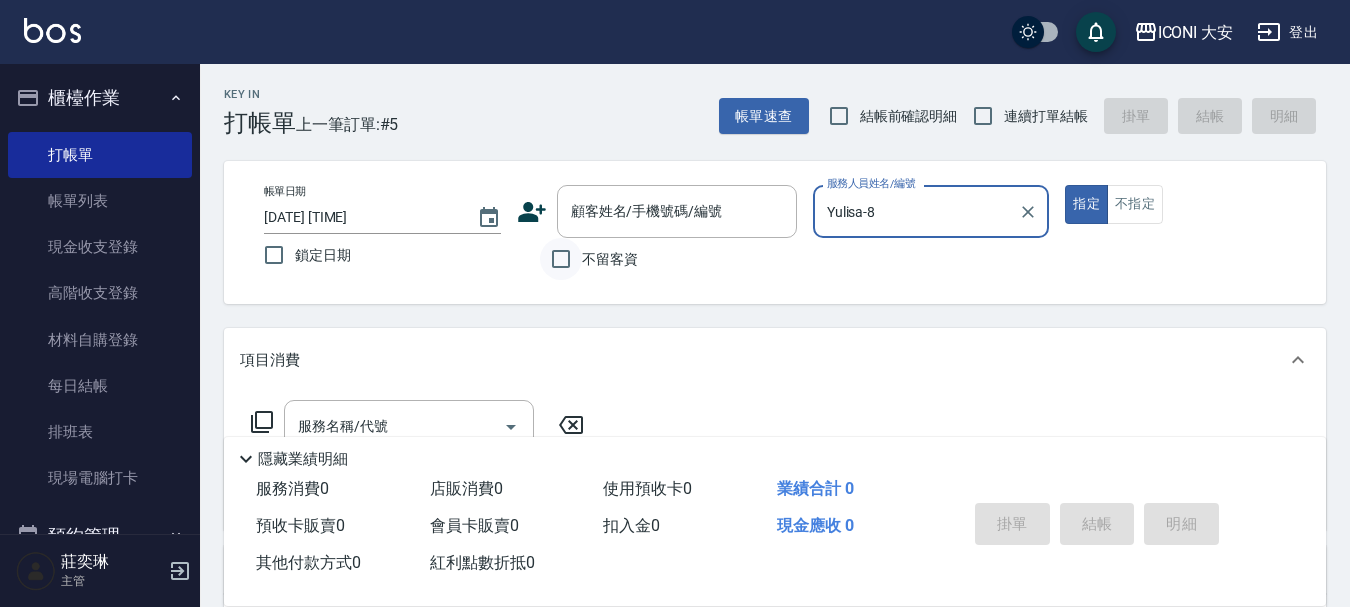 click on "不留客資" at bounding box center (561, 259) 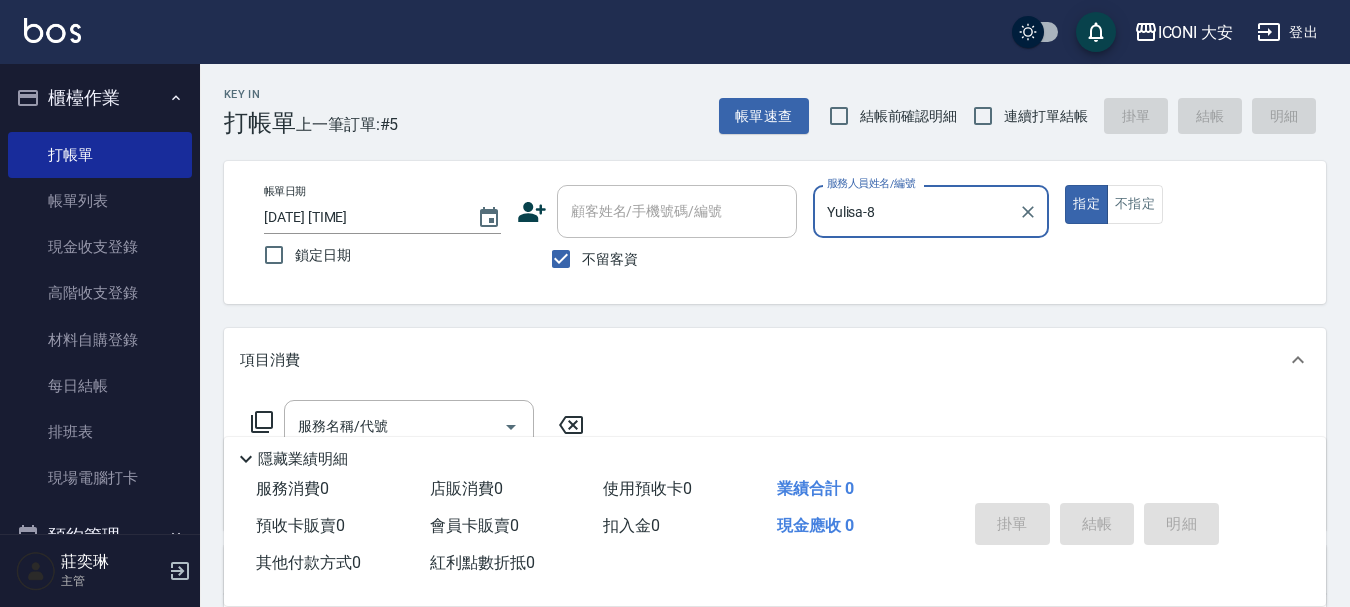 click 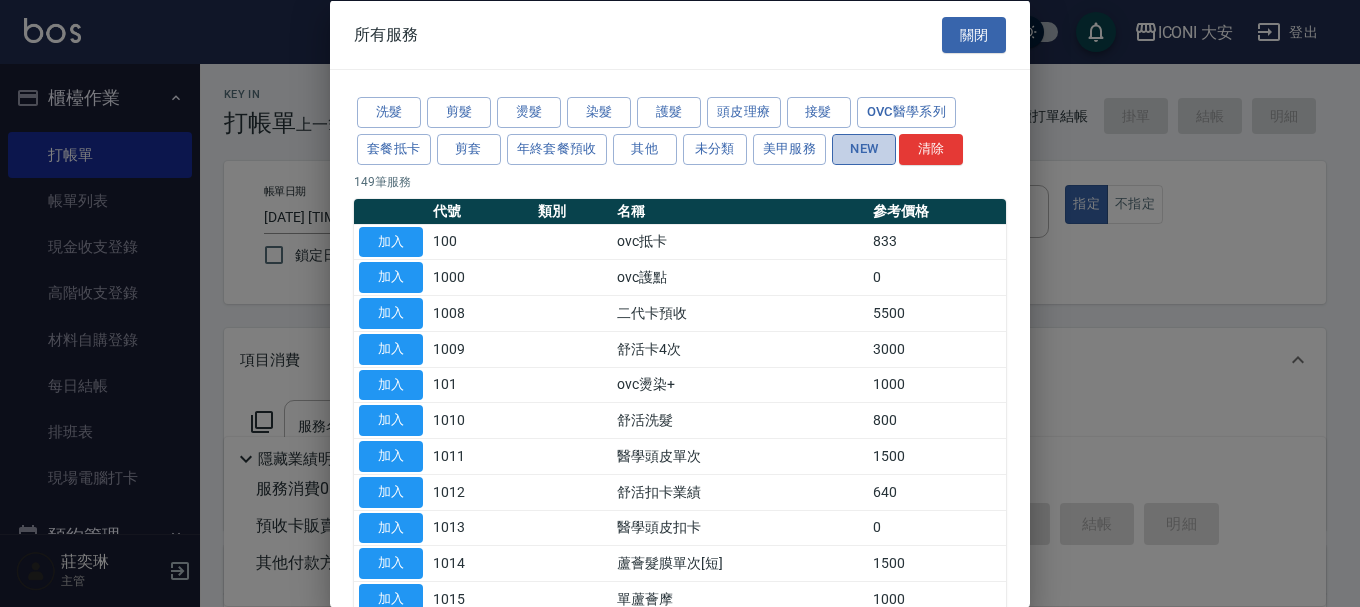 click on "NEW" at bounding box center [864, 148] 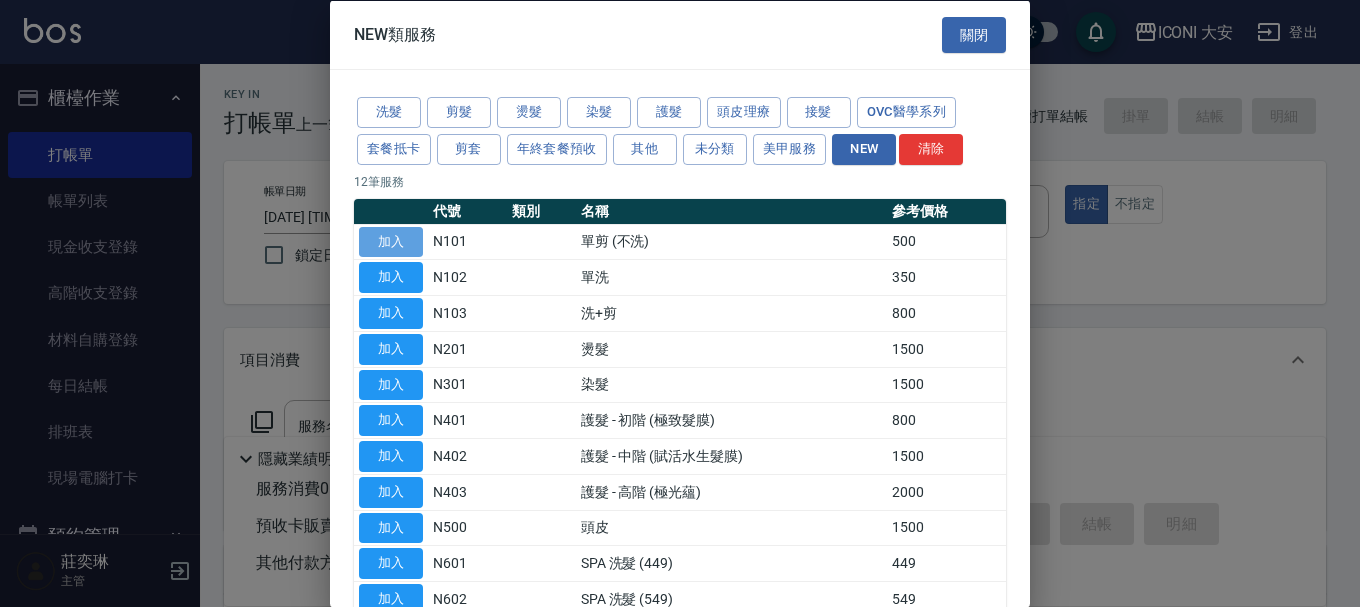 click on "加入" at bounding box center (391, 241) 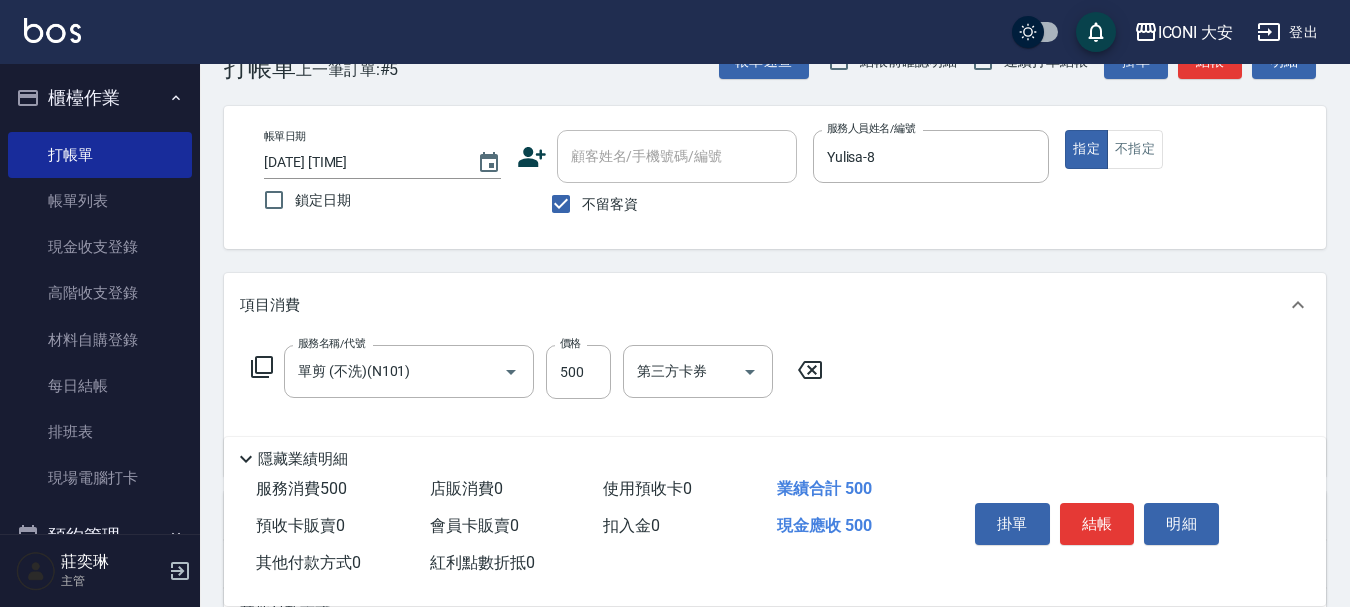 scroll, scrollTop: 100, scrollLeft: 0, axis: vertical 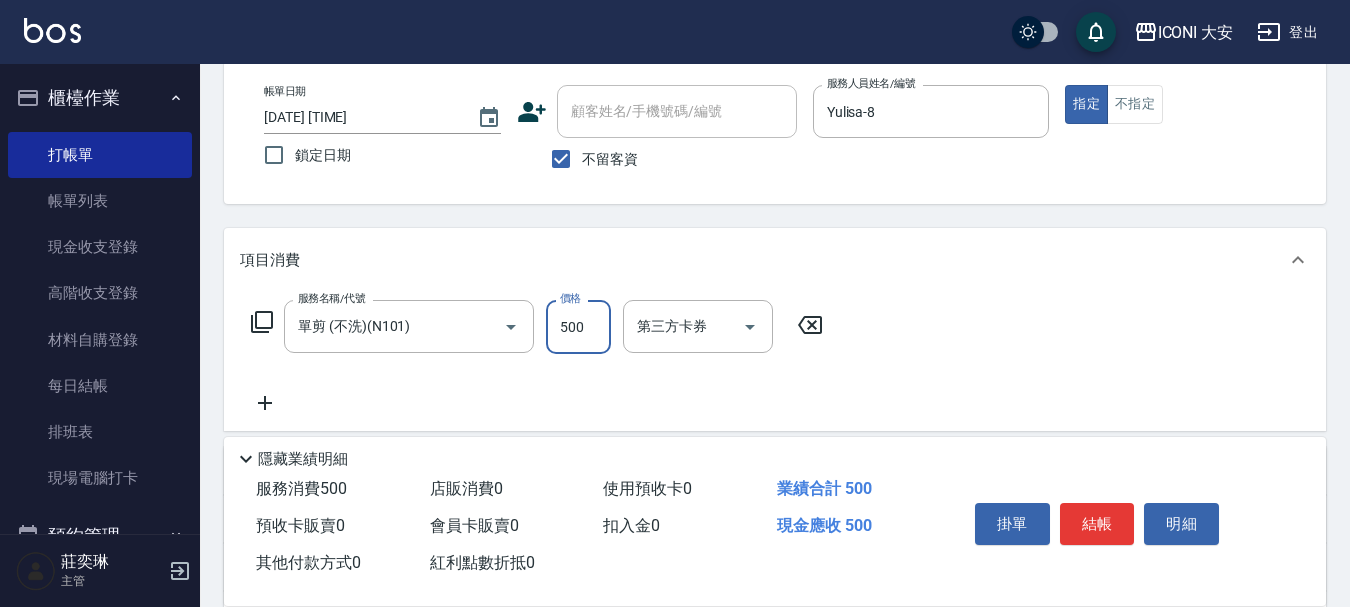 click on "500" at bounding box center [578, 327] 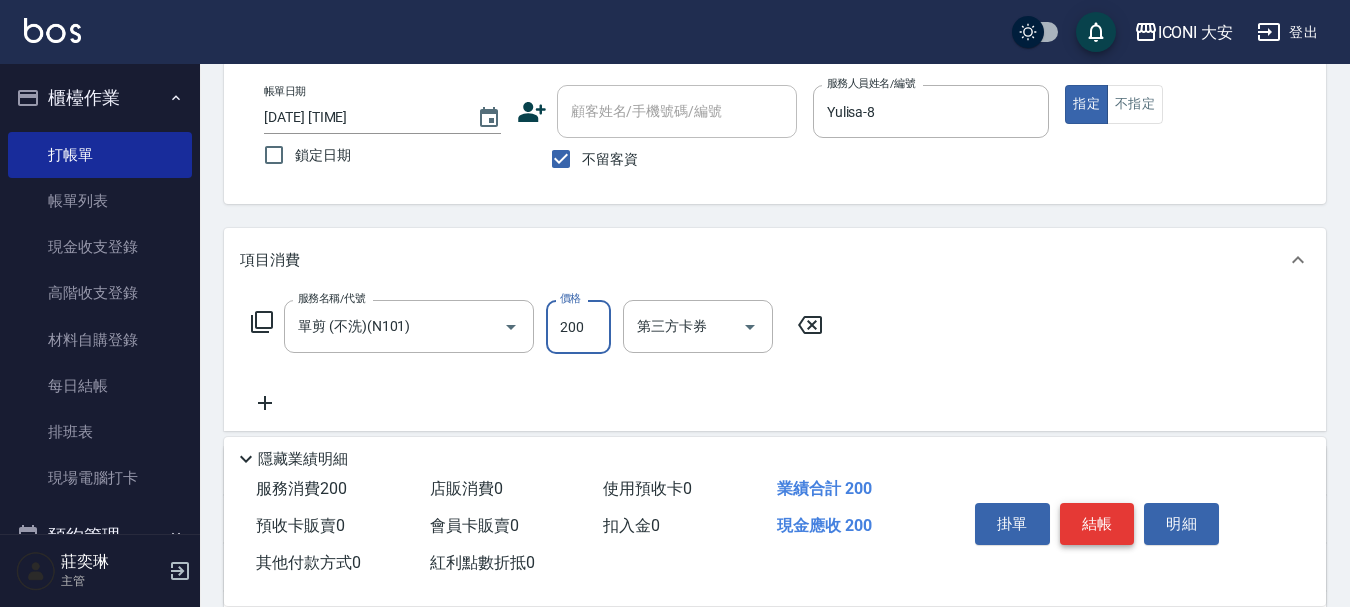 type on "200" 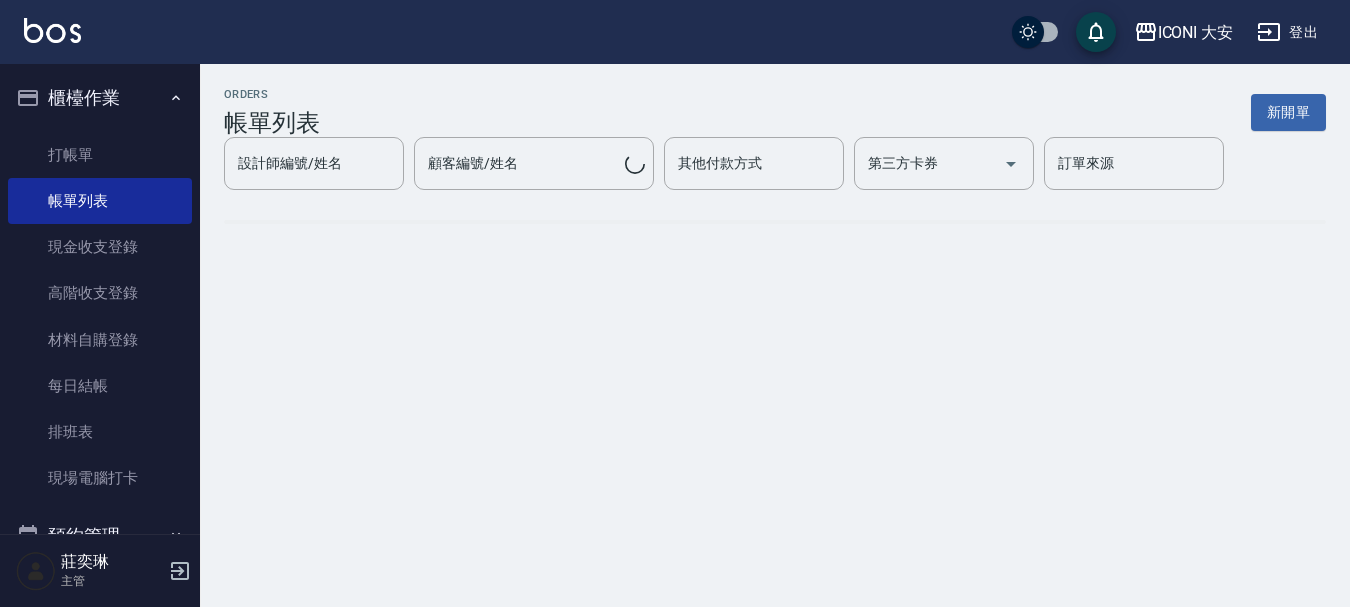 scroll, scrollTop: 0, scrollLeft: 0, axis: both 